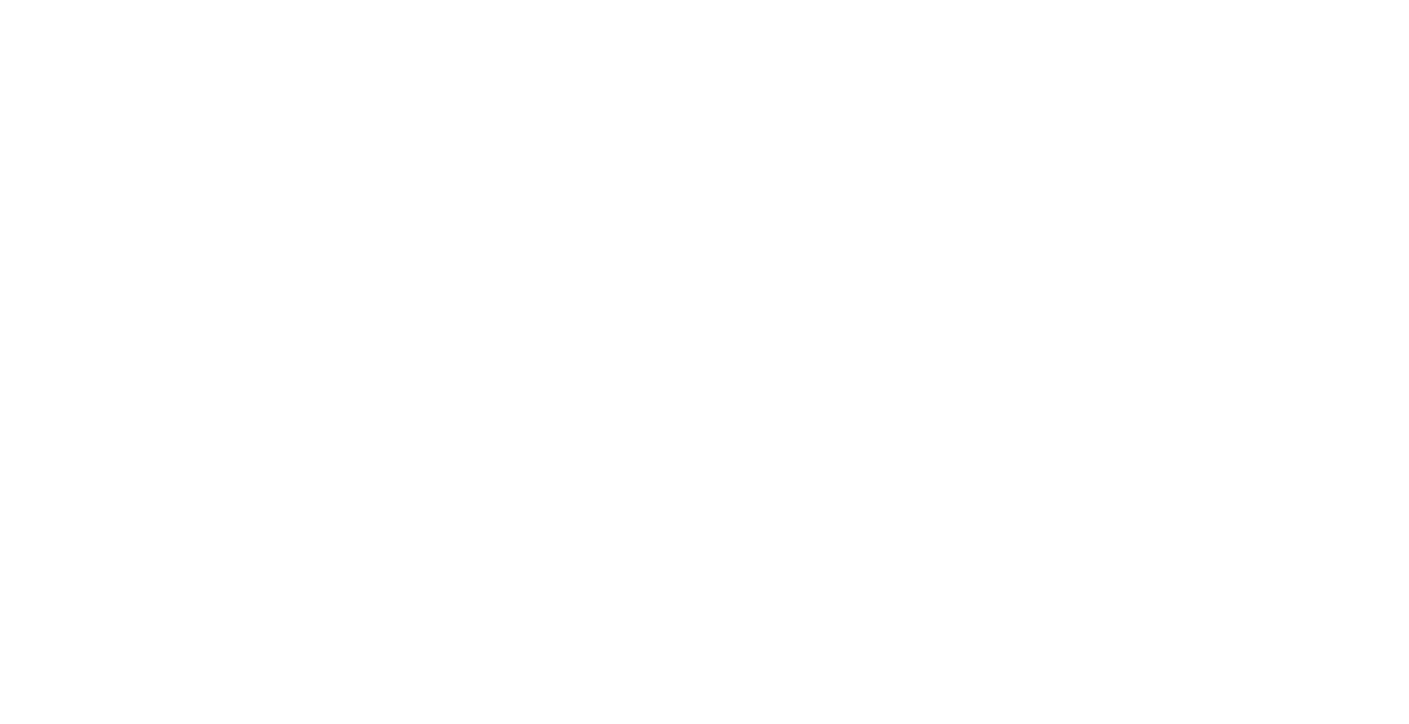 scroll, scrollTop: 0, scrollLeft: 0, axis: both 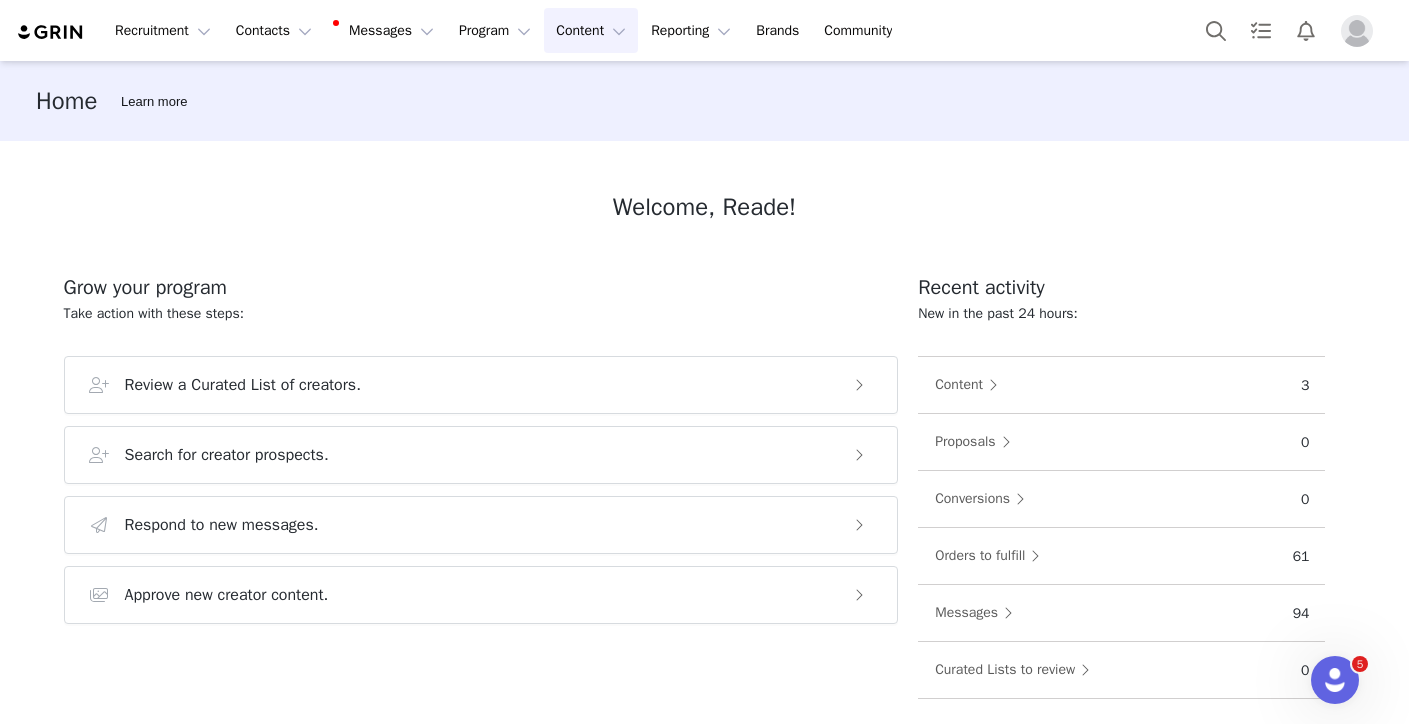 click on "Content Content" at bounding box center [591, 30] 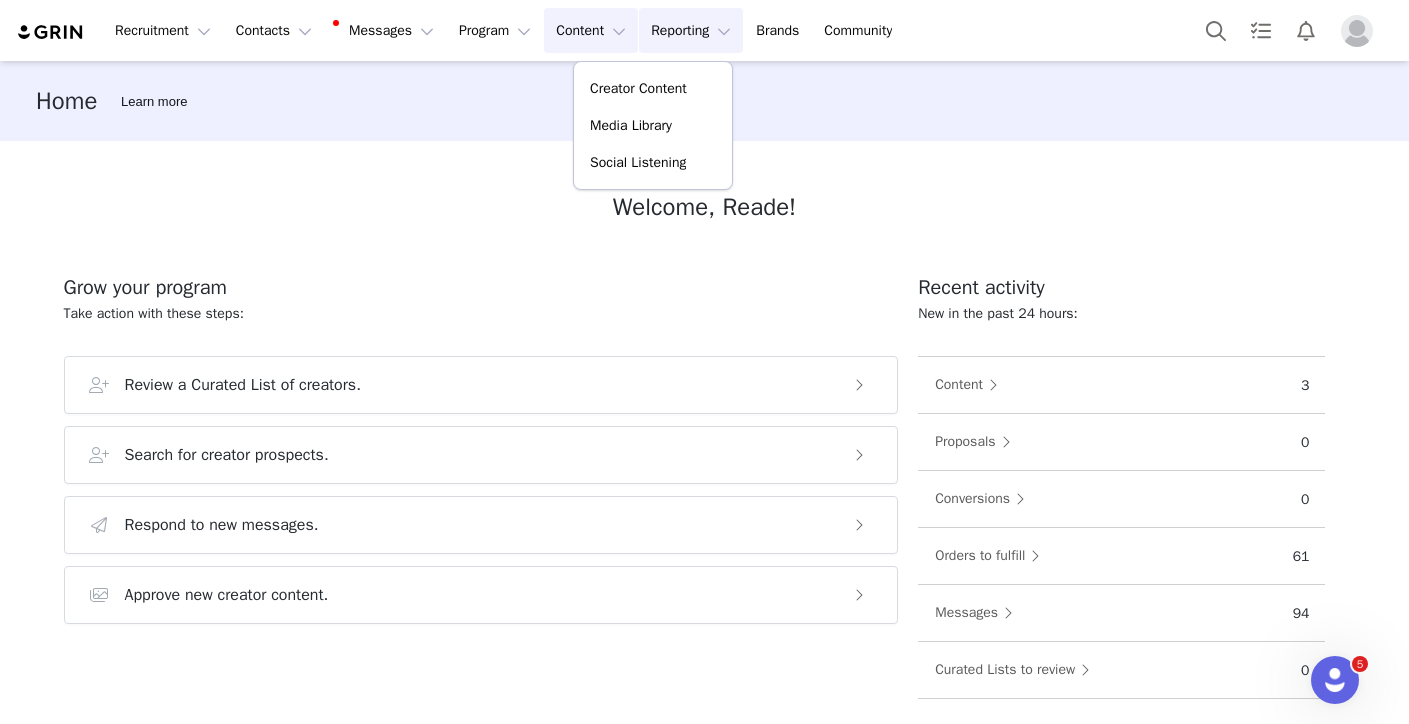 click on "Reporting Reporting" at bounding box center [691, 30] 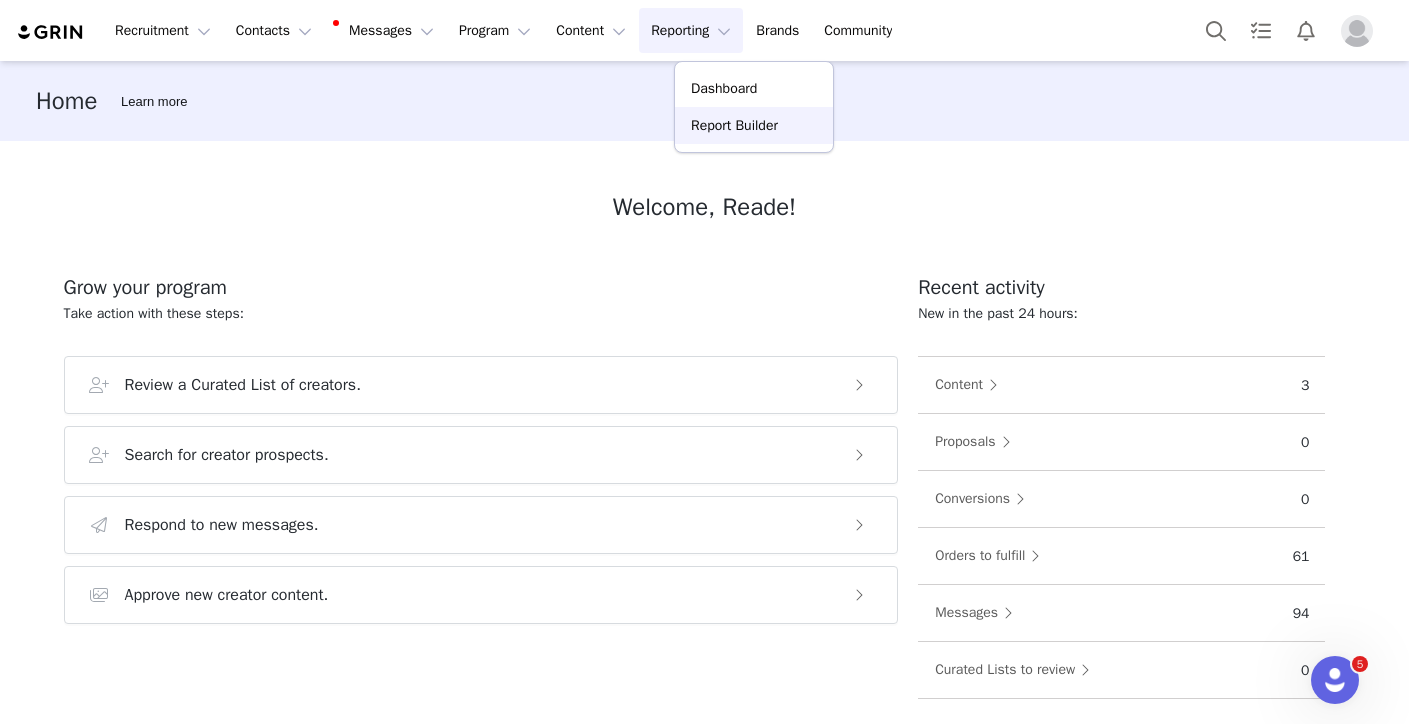 click on "Report Builder" at bounding box center [734, 125] 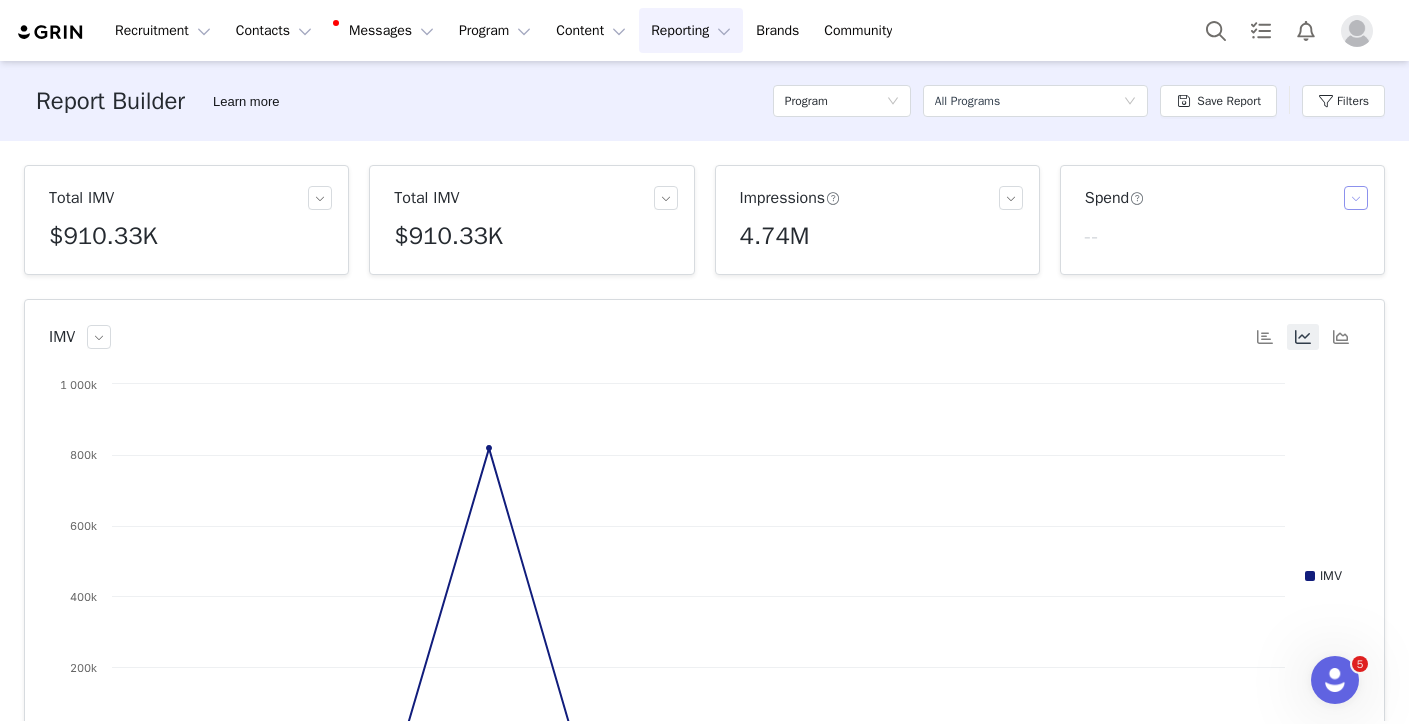 click at bounding box center [1356, 198] 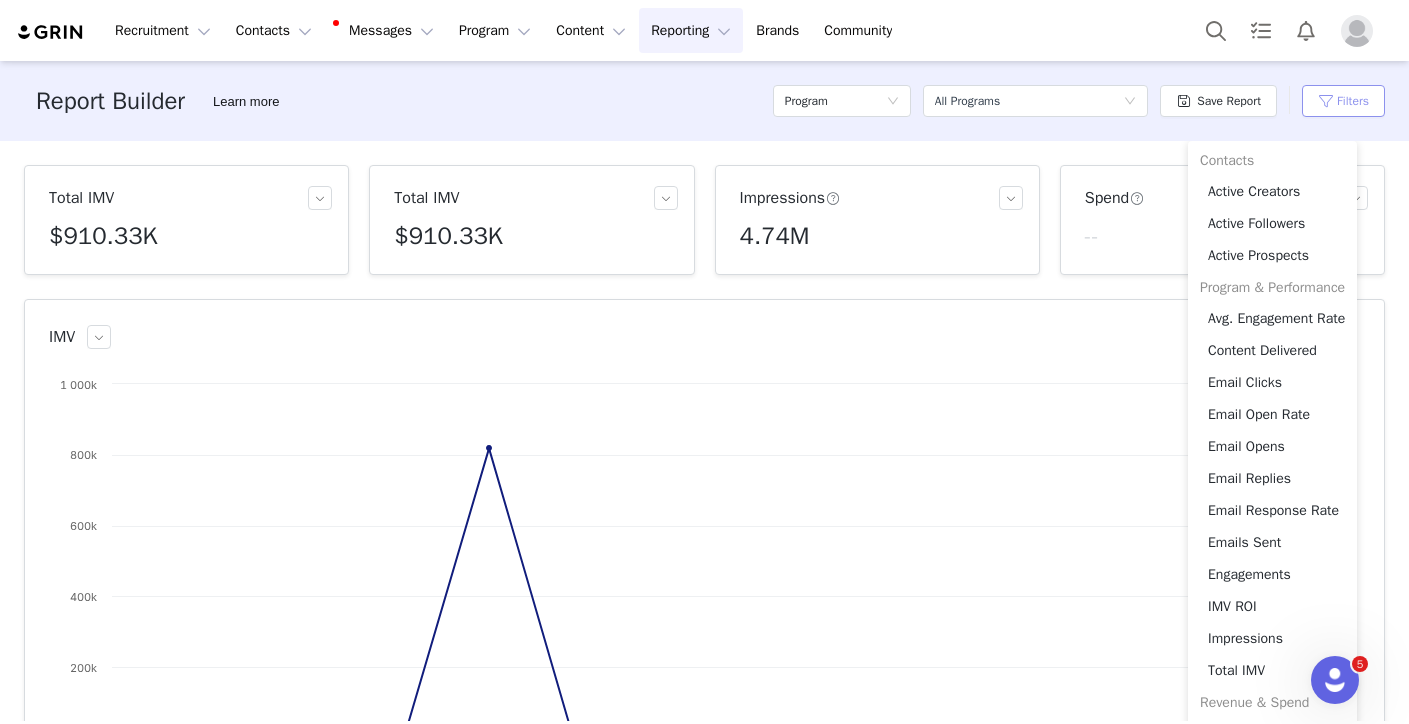 click on "Filters" at bounding box center [1343, 101] 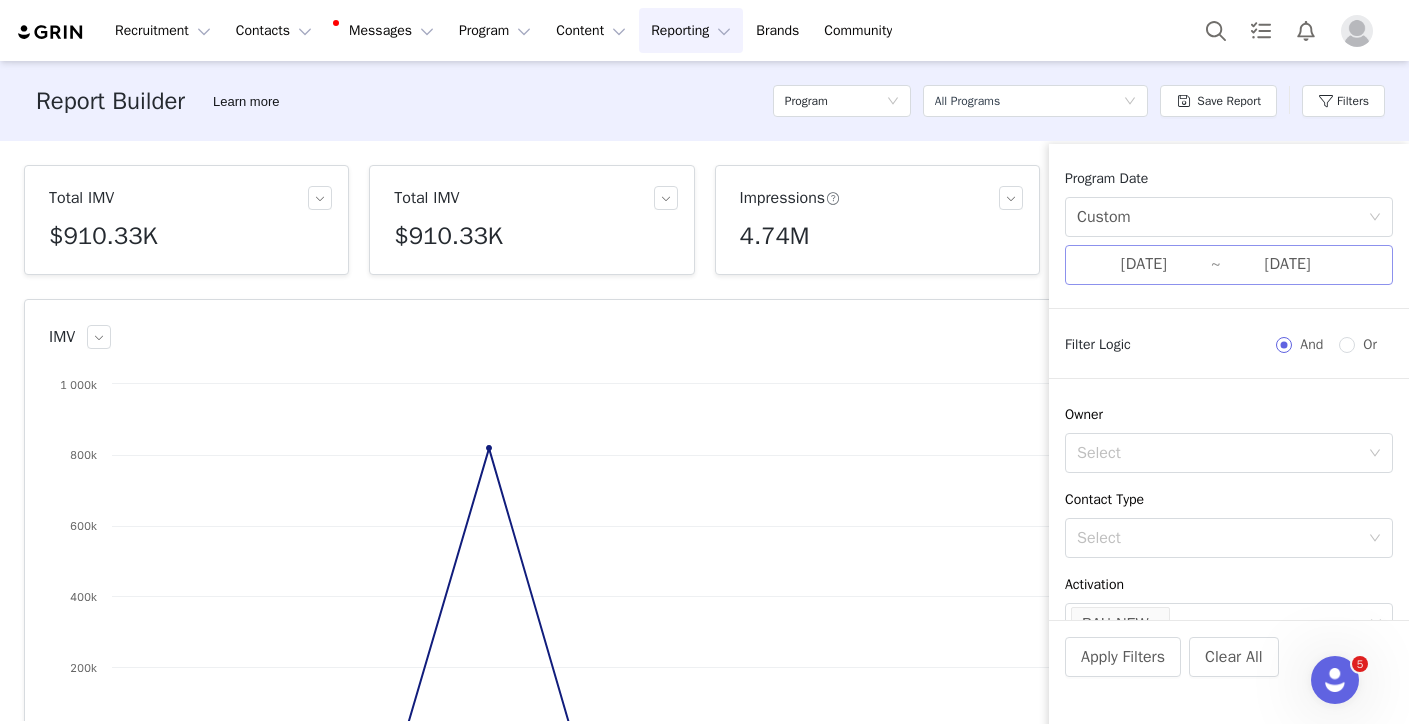 click on "[DATE]" at bounding box center (1144, 265) 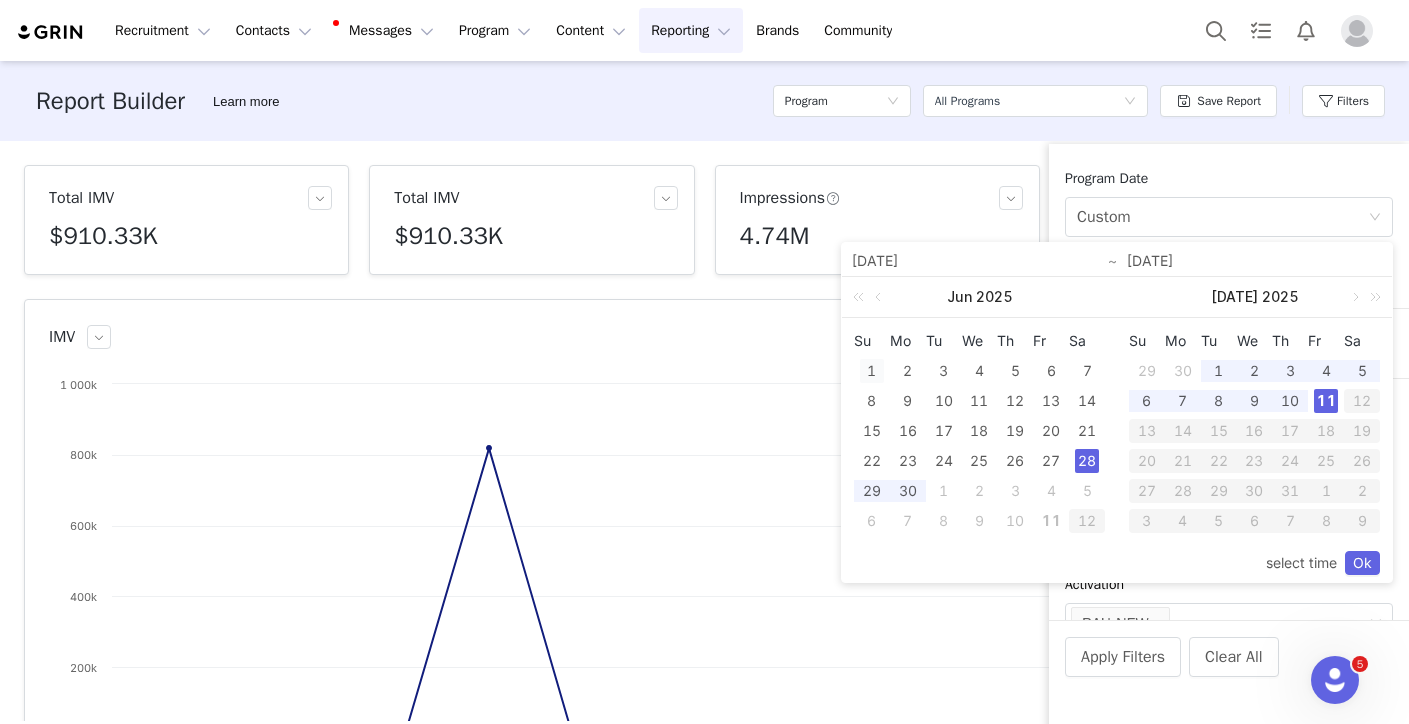 click on "1" at bounding box center (872, 371) 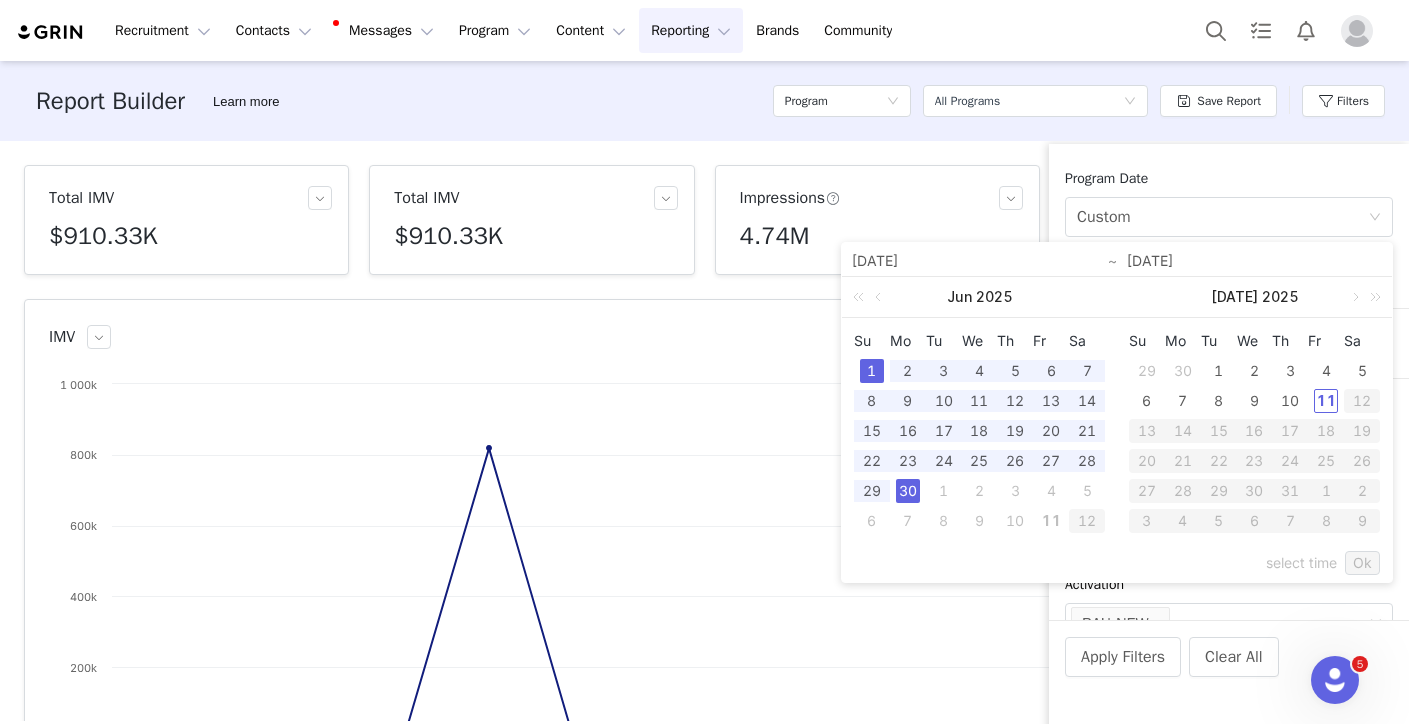 click on "30" at bounding box center (908, 491) 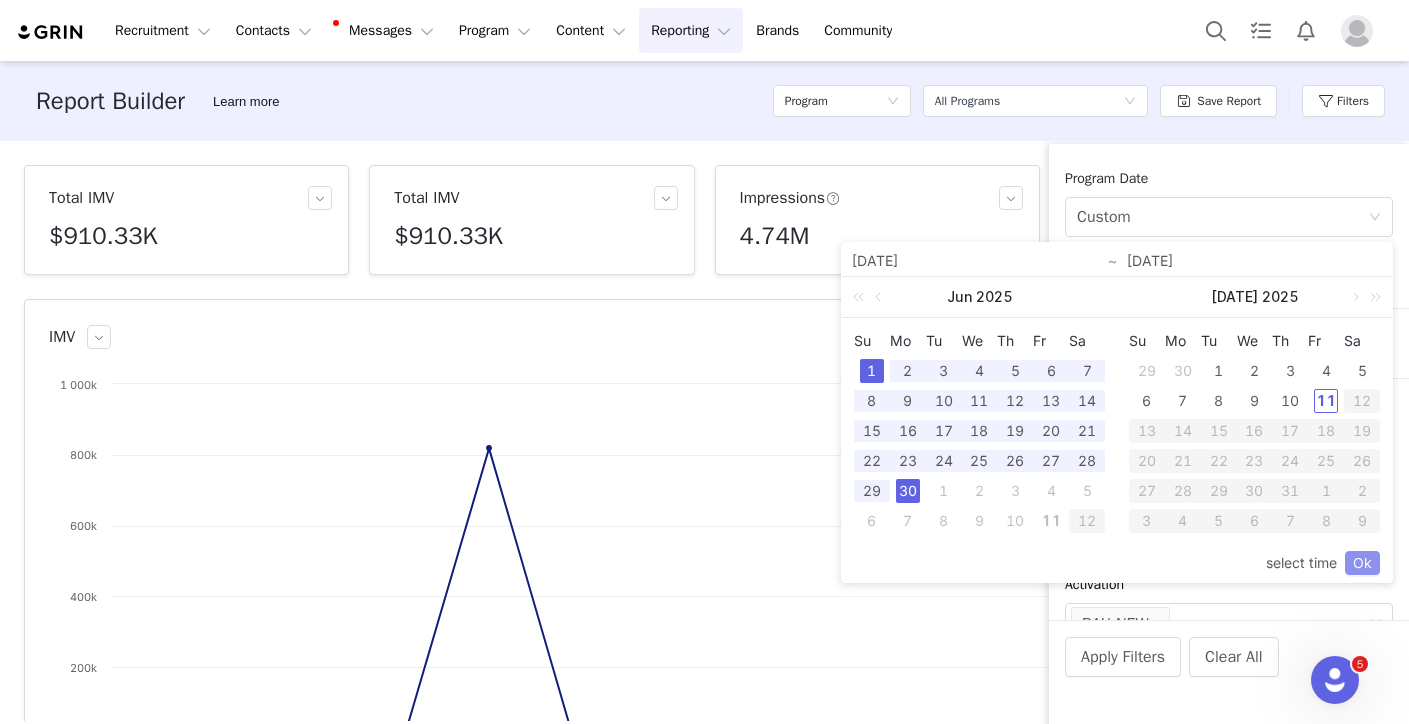 click on "Ok" at bounding box center [1362, 563] 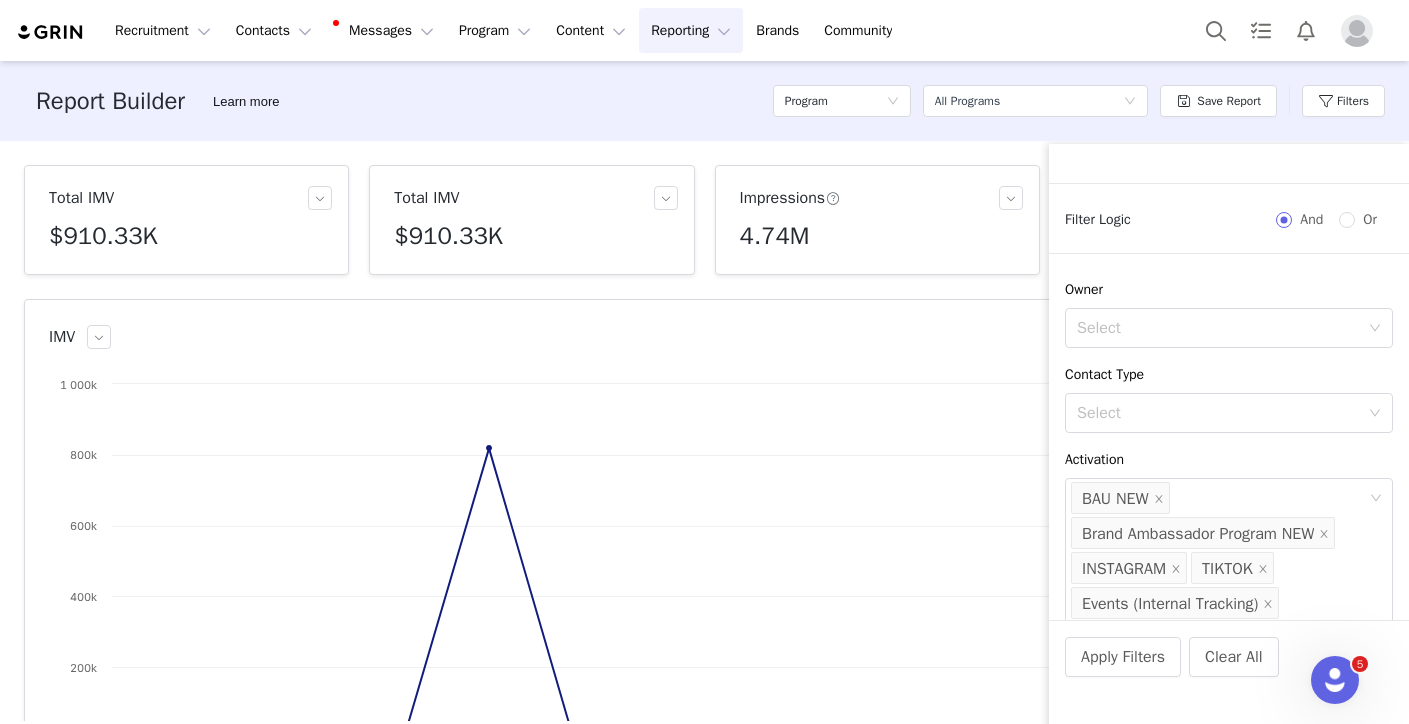 scroll, scrollTop: 179, scrollLeft: 0, axis: vertical 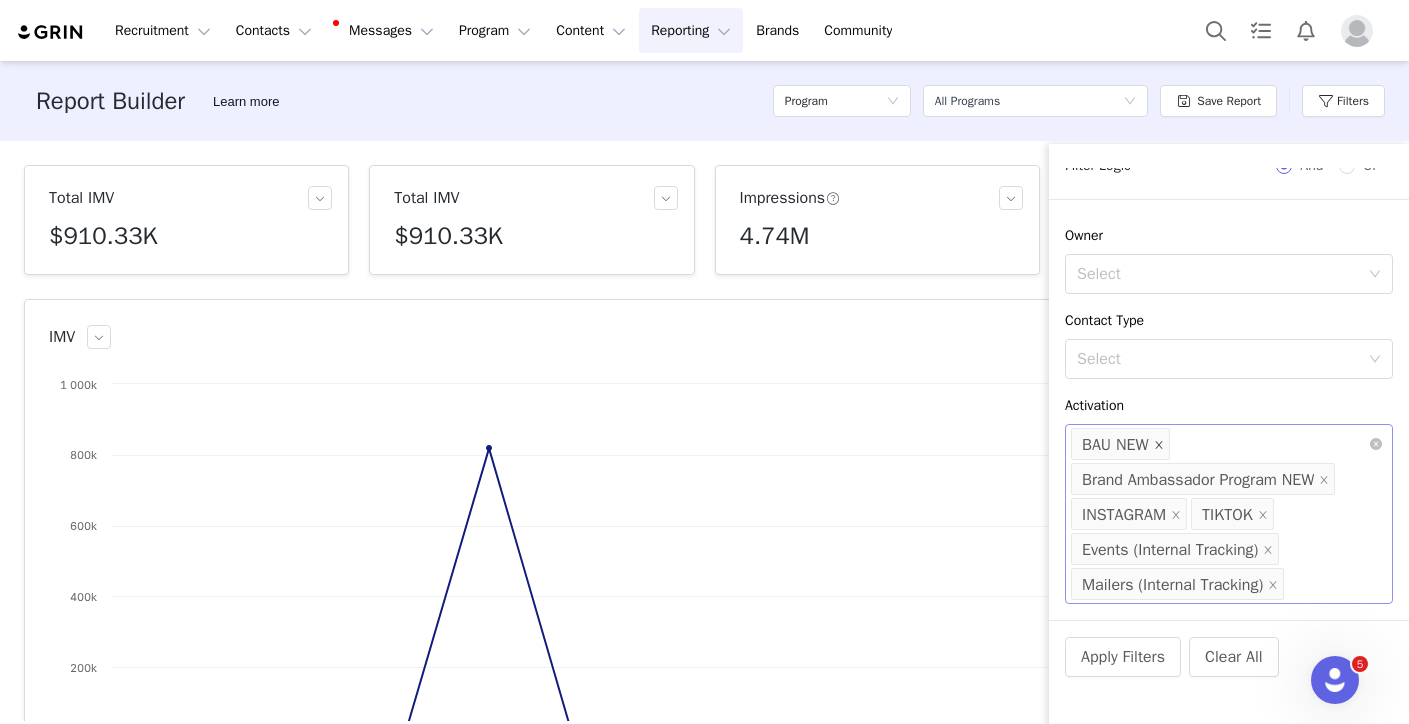 click 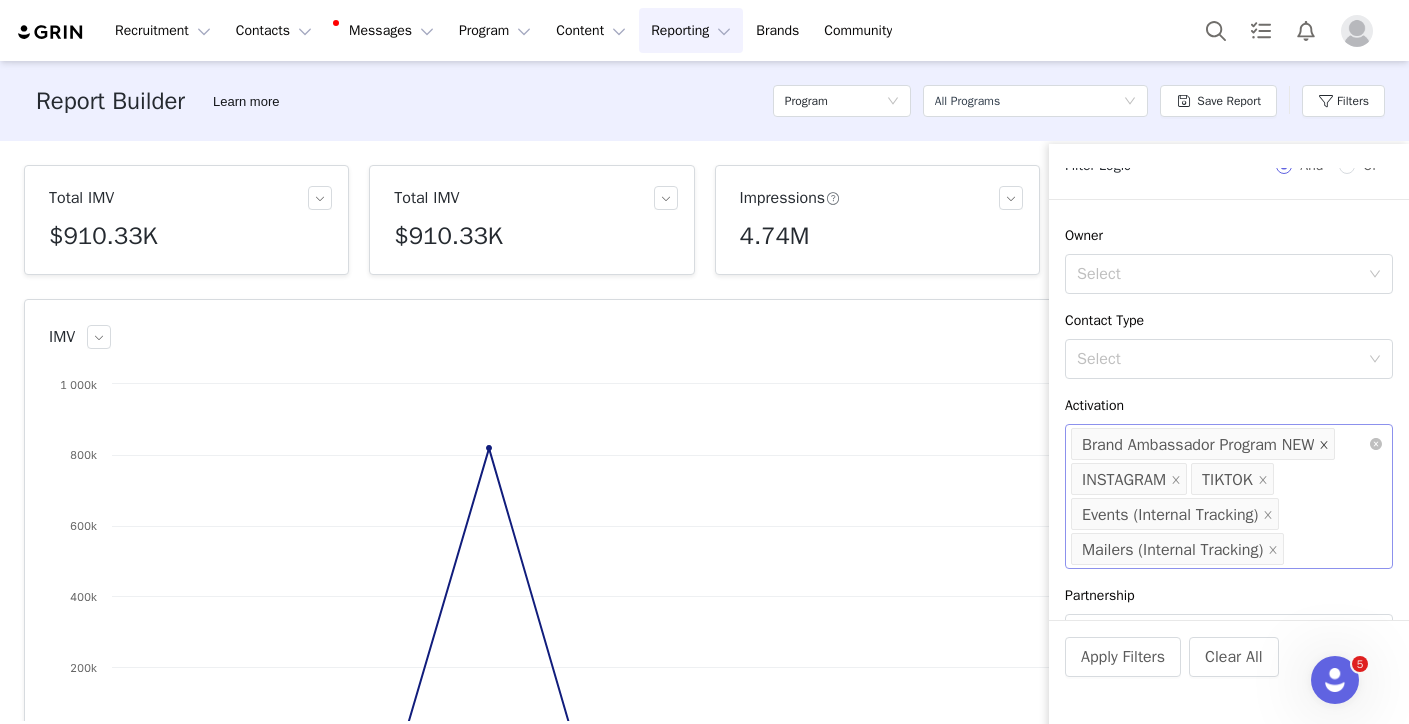 click 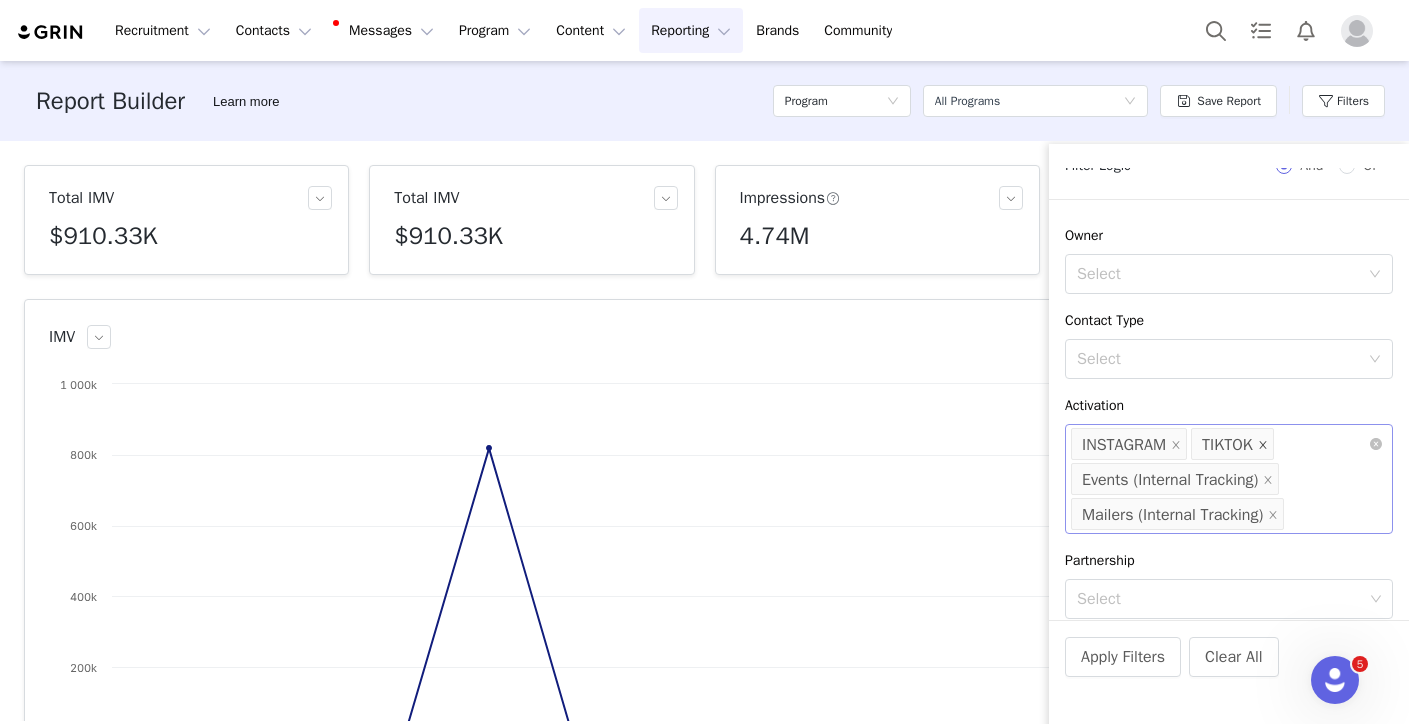 click 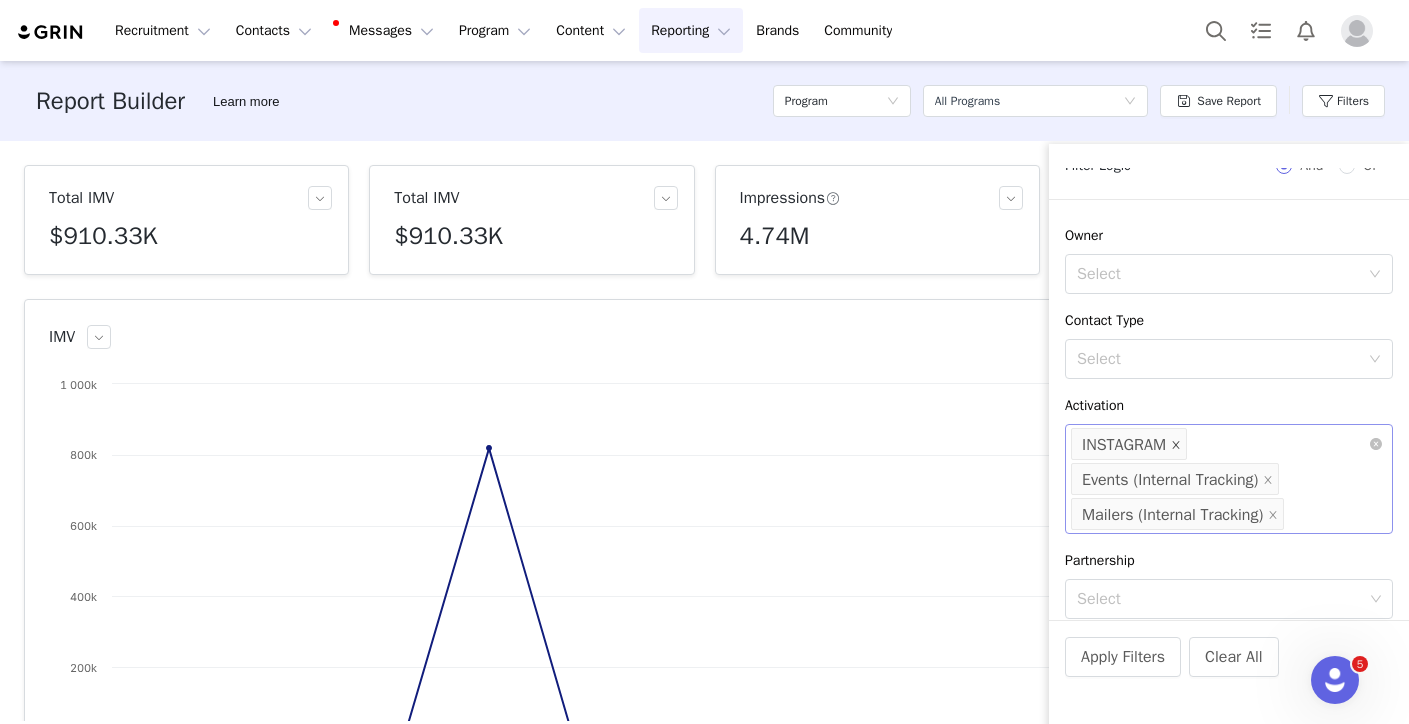 click 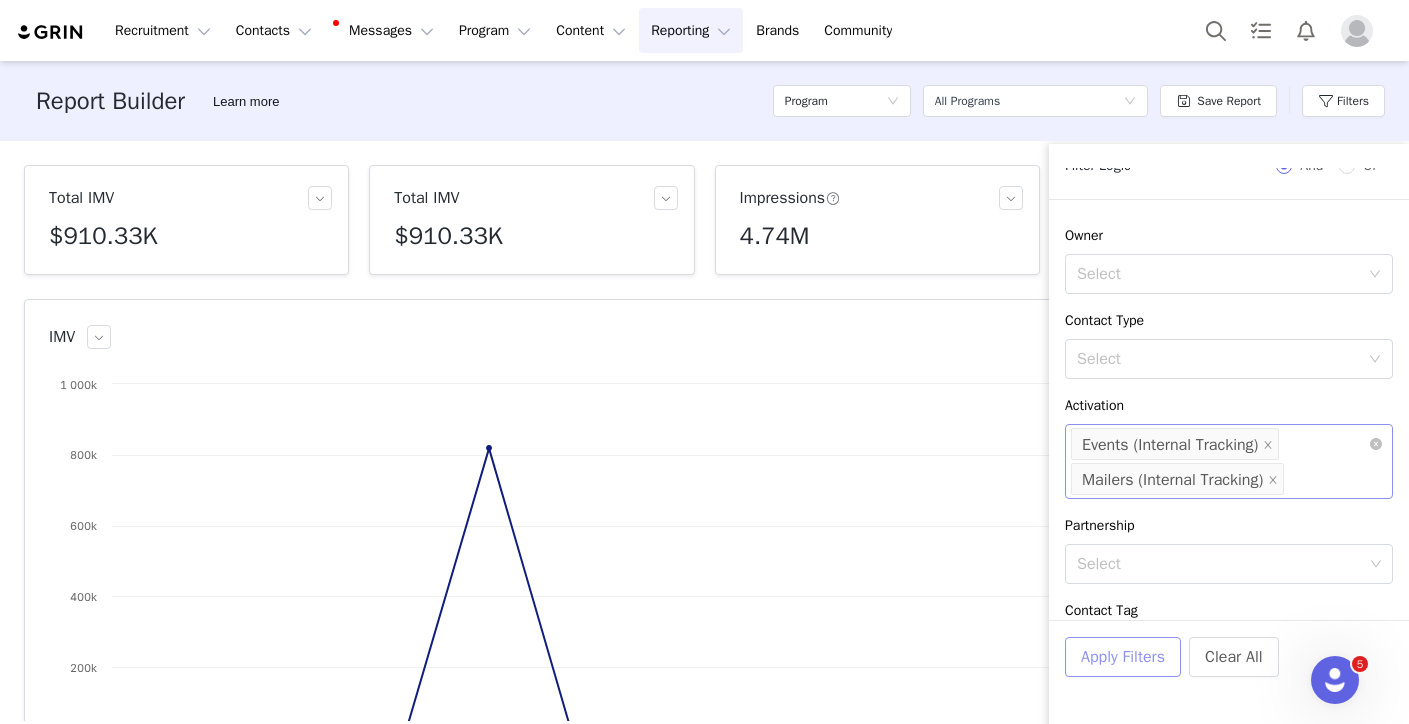 click on "Apply Filters" at bounding box center [1123, 657] 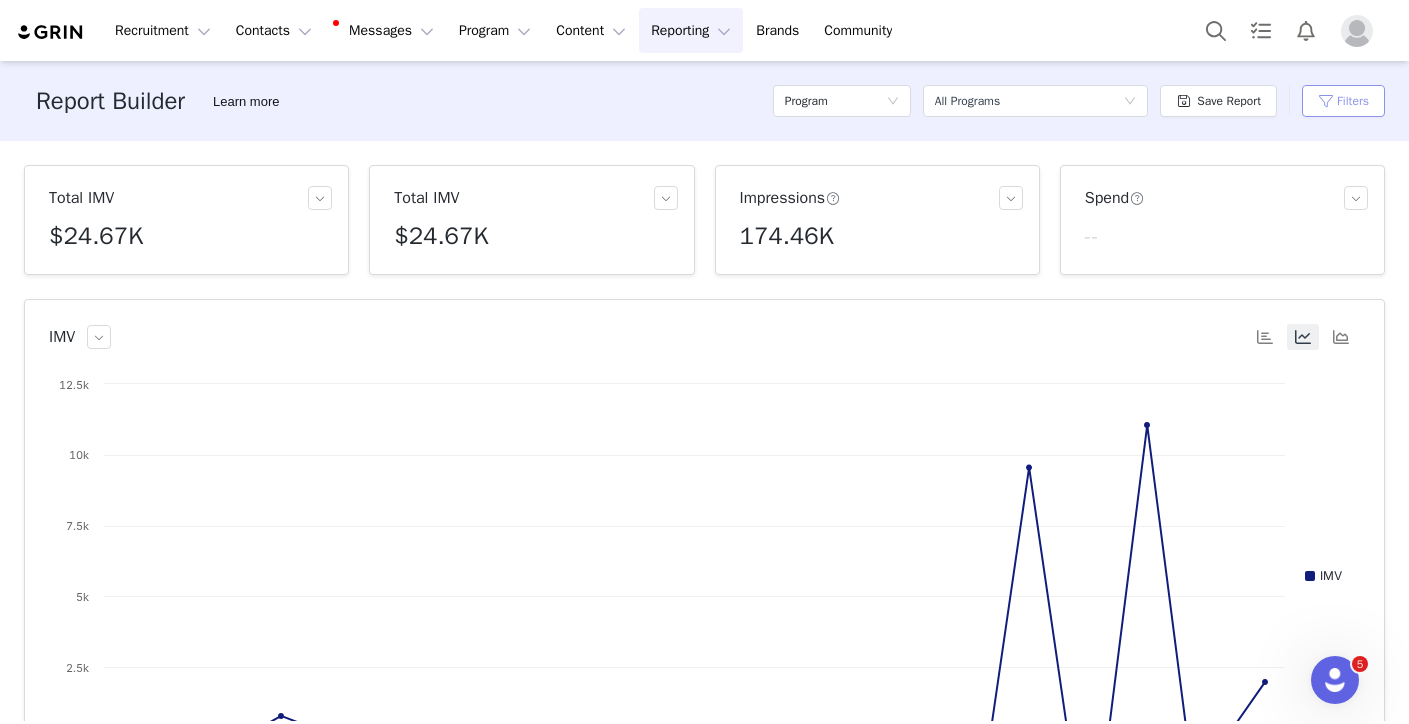 click on "Filters" at bounding box center [1343, 101] 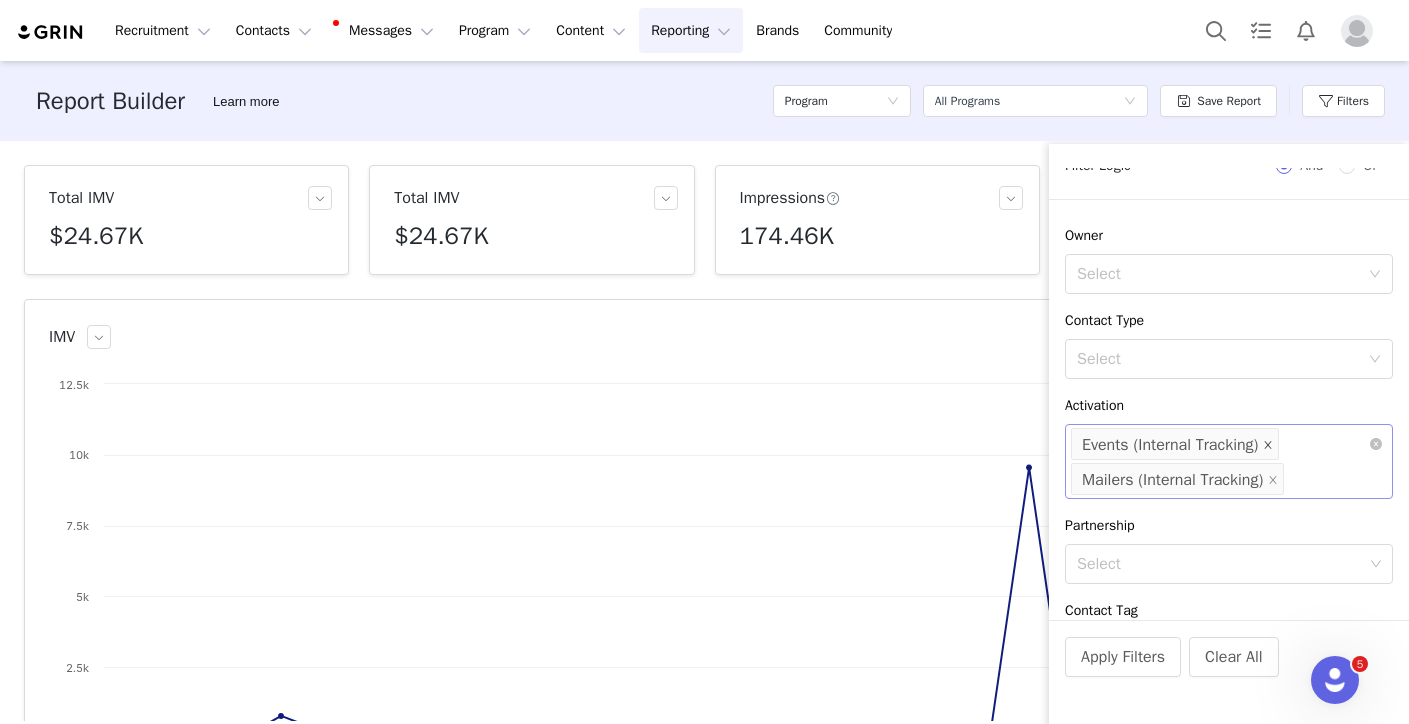 click 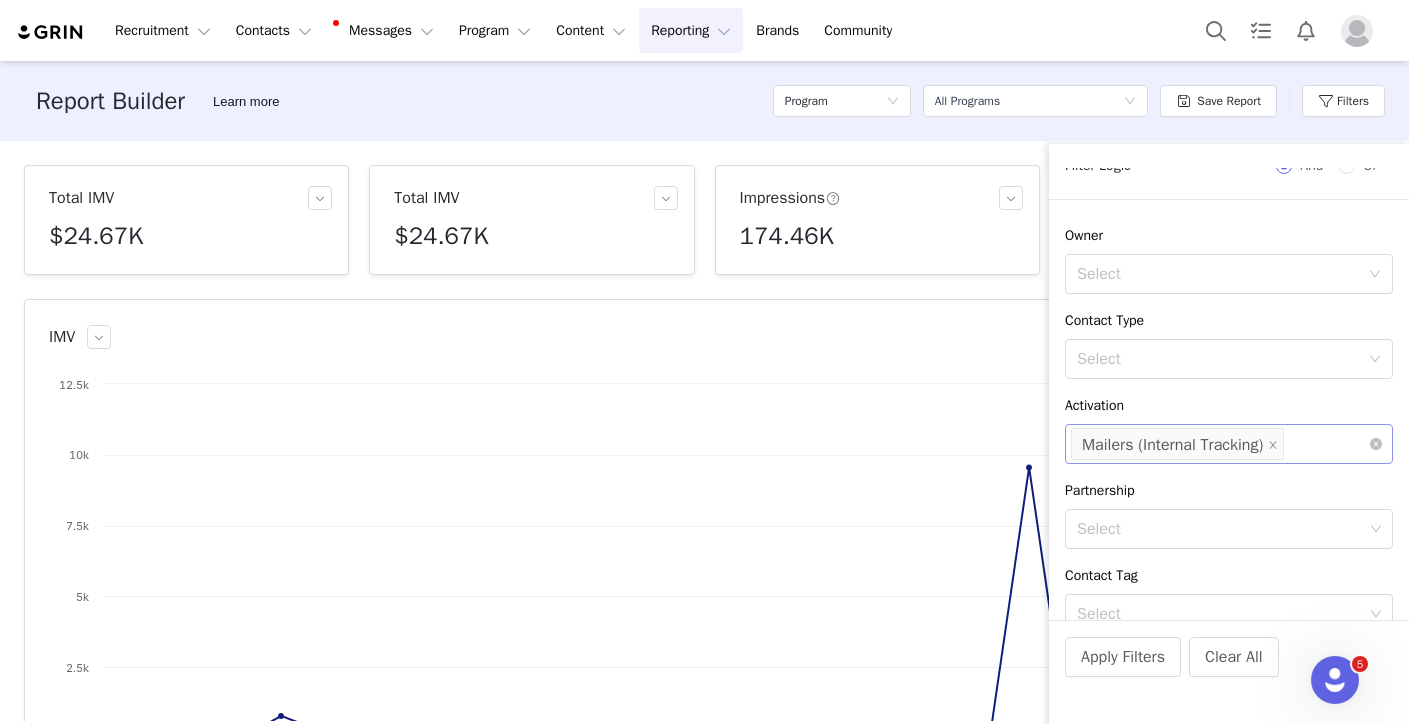 click on "Program Date Custom [DATE]  ~  [DATE] Filter Logic     And Or  Owner  Select  Contact Type  Select  Activation  Select Mailers (Internal Tracking)    Partnership  Select    Contact Tag  Select    Relationship Stage  Select Advanced Filters     Add Field" at bounding box center (1229, 394) 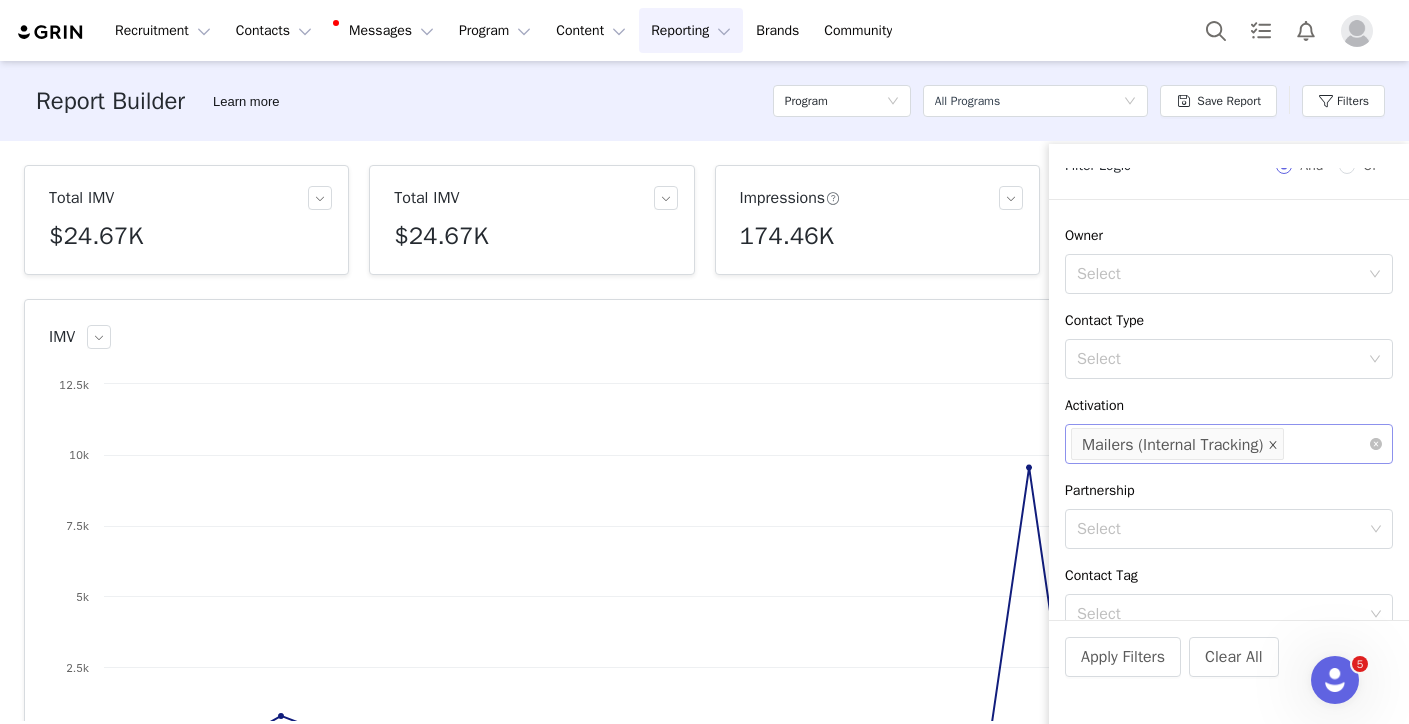 click at bounding box center [1273, 445] 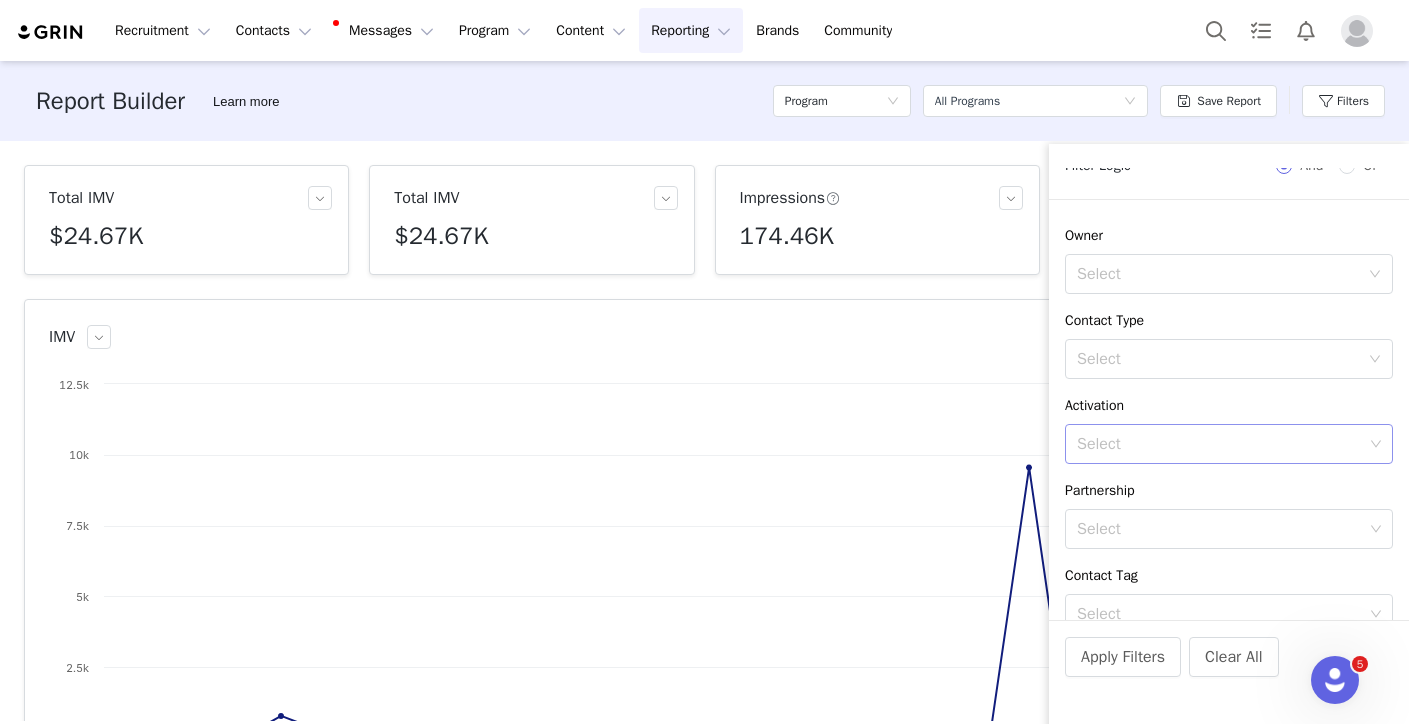 click on "Select" at bounding box center [1220, 444] 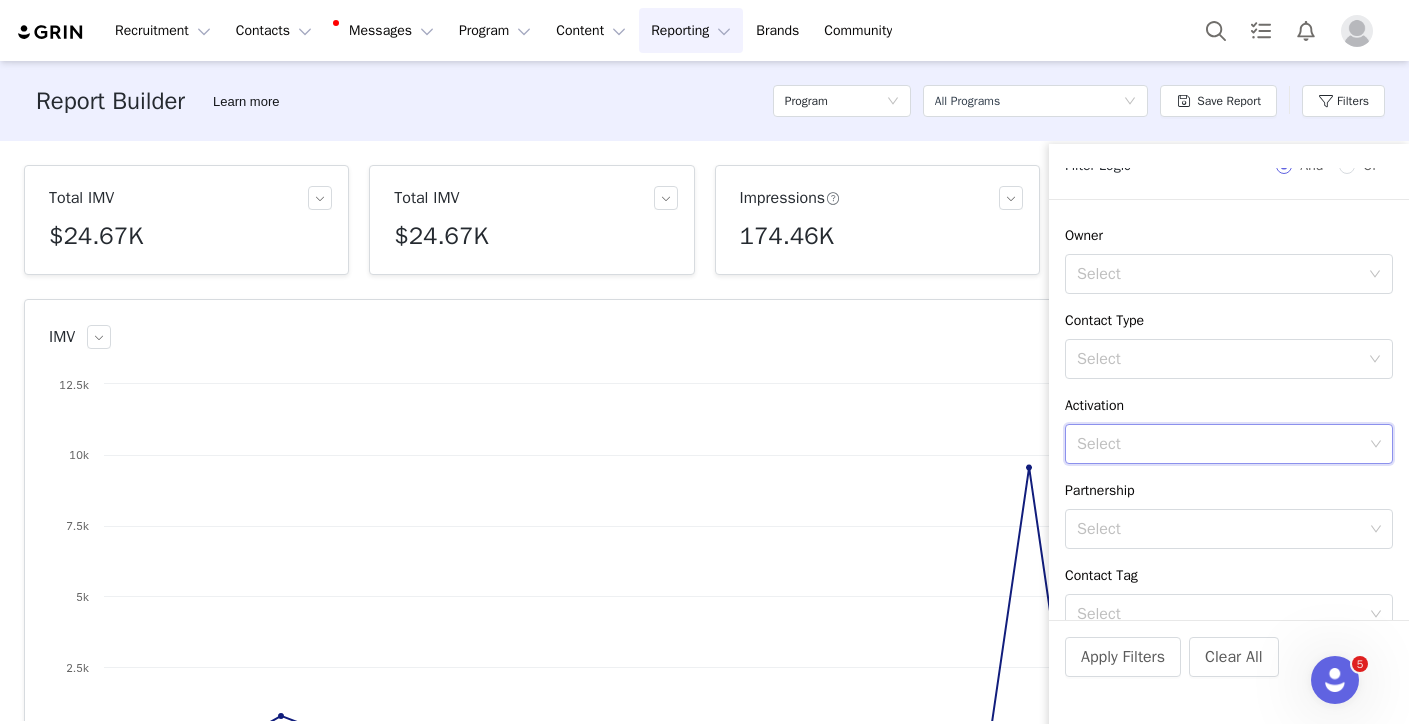 click on "Select" at bounding box center (1220, 444) 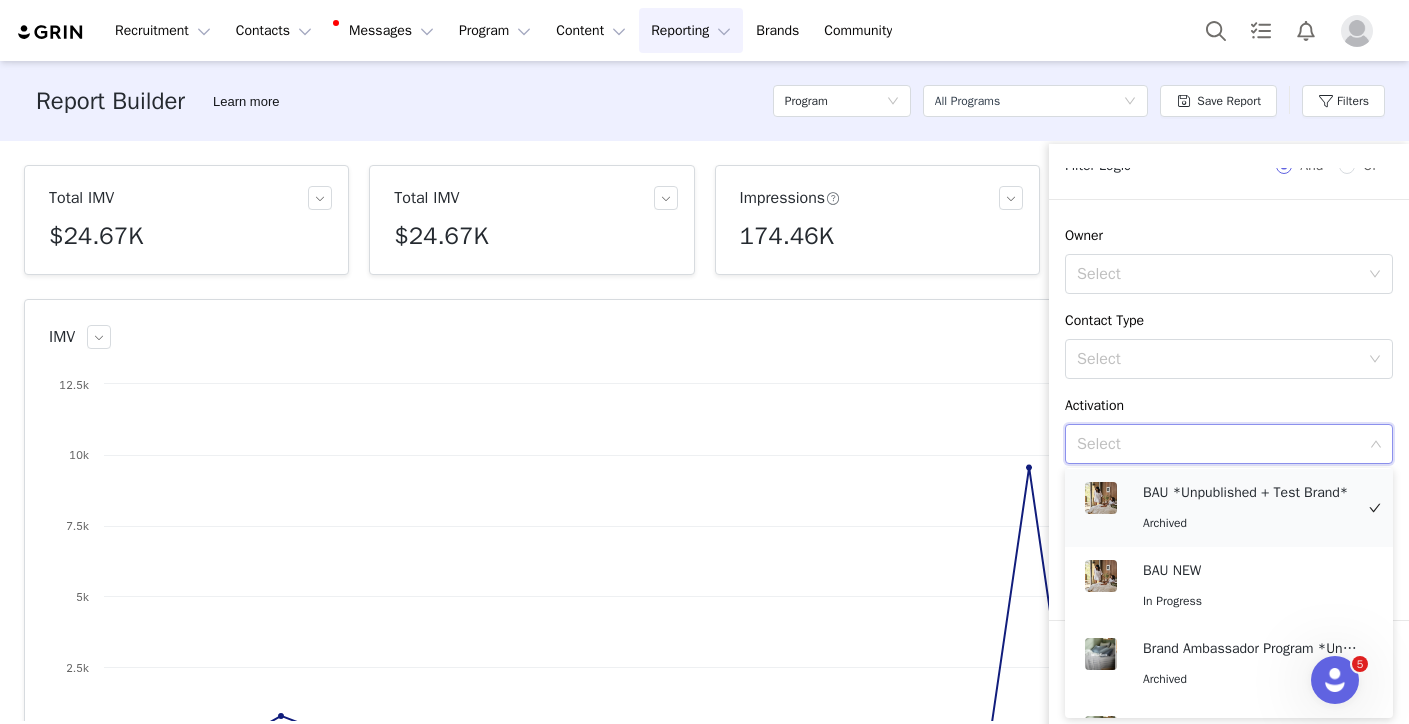 scroll, scrollTop: 84, scrollLeft: 0, axis: vertical 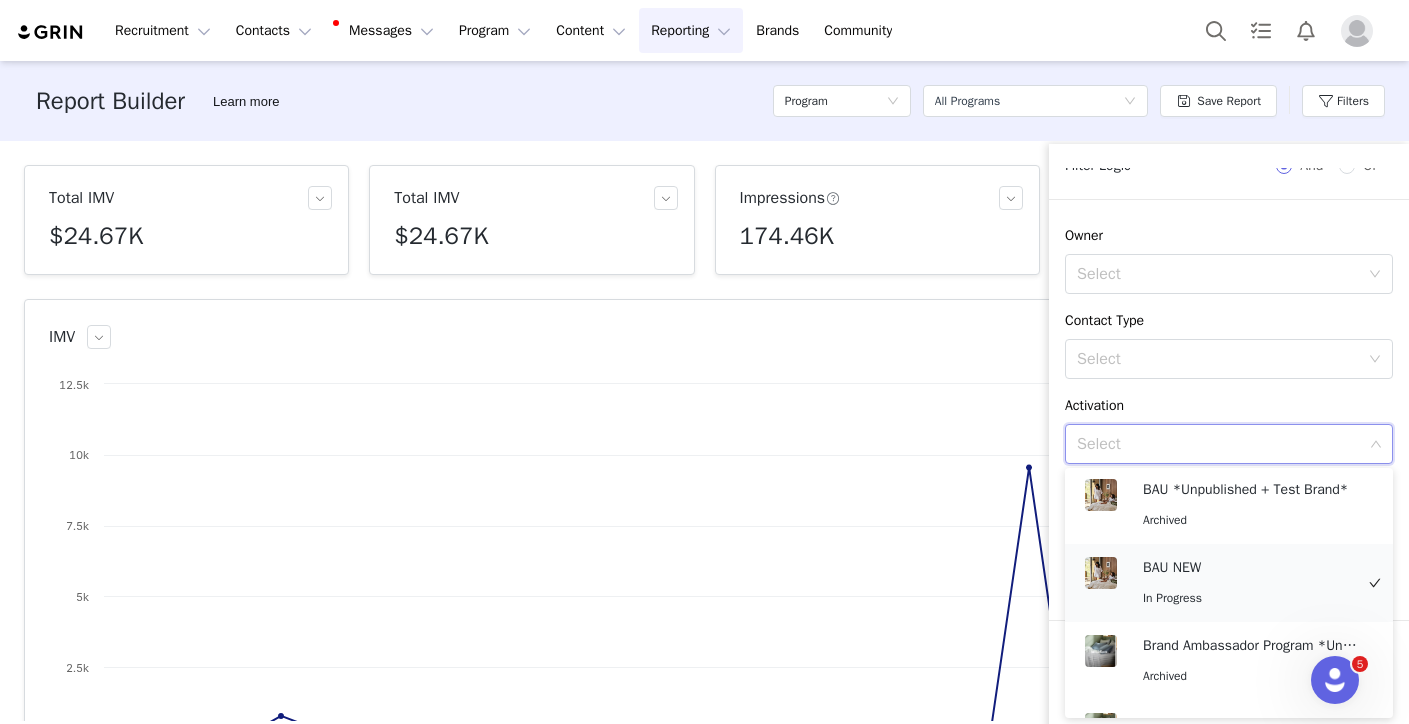 click on "BAU NEW" at bounding box center [1248, 568] 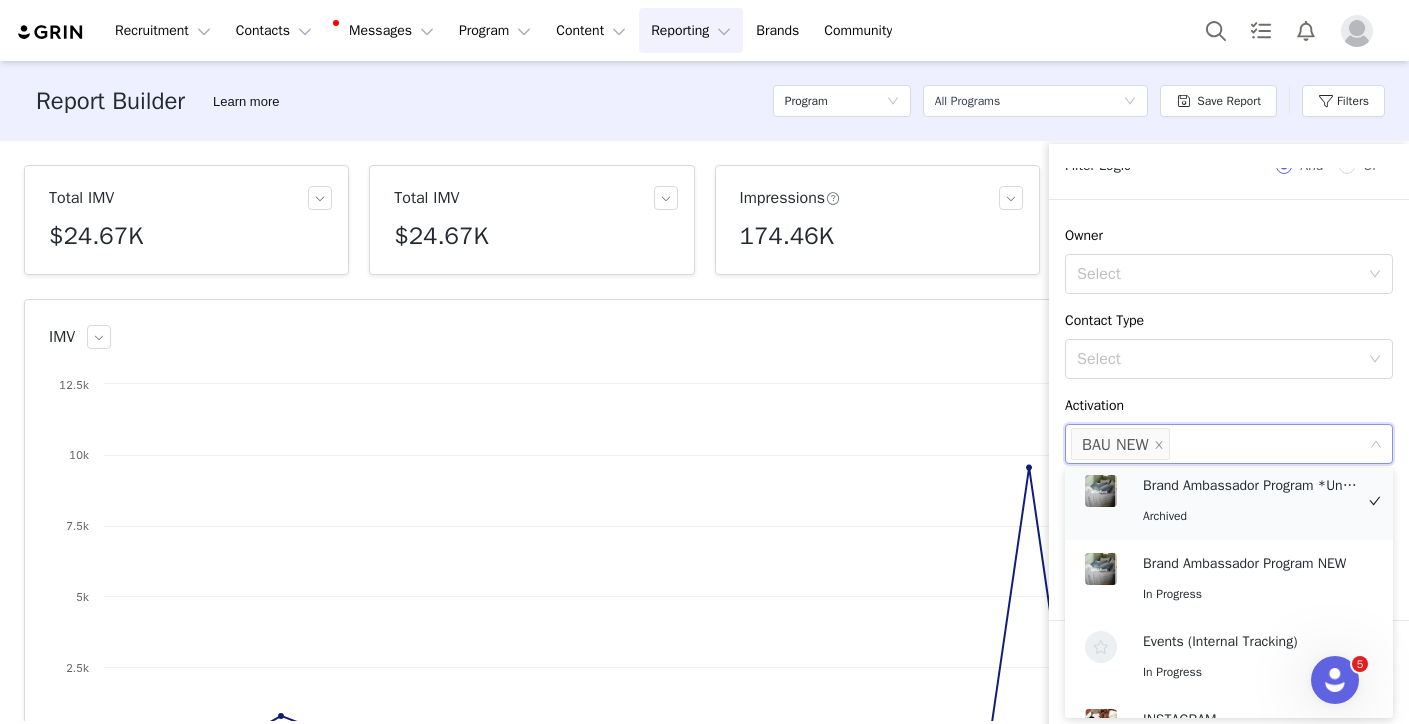 scroll, scrollTop: 249, scrollLeft: 0, axis: vertical 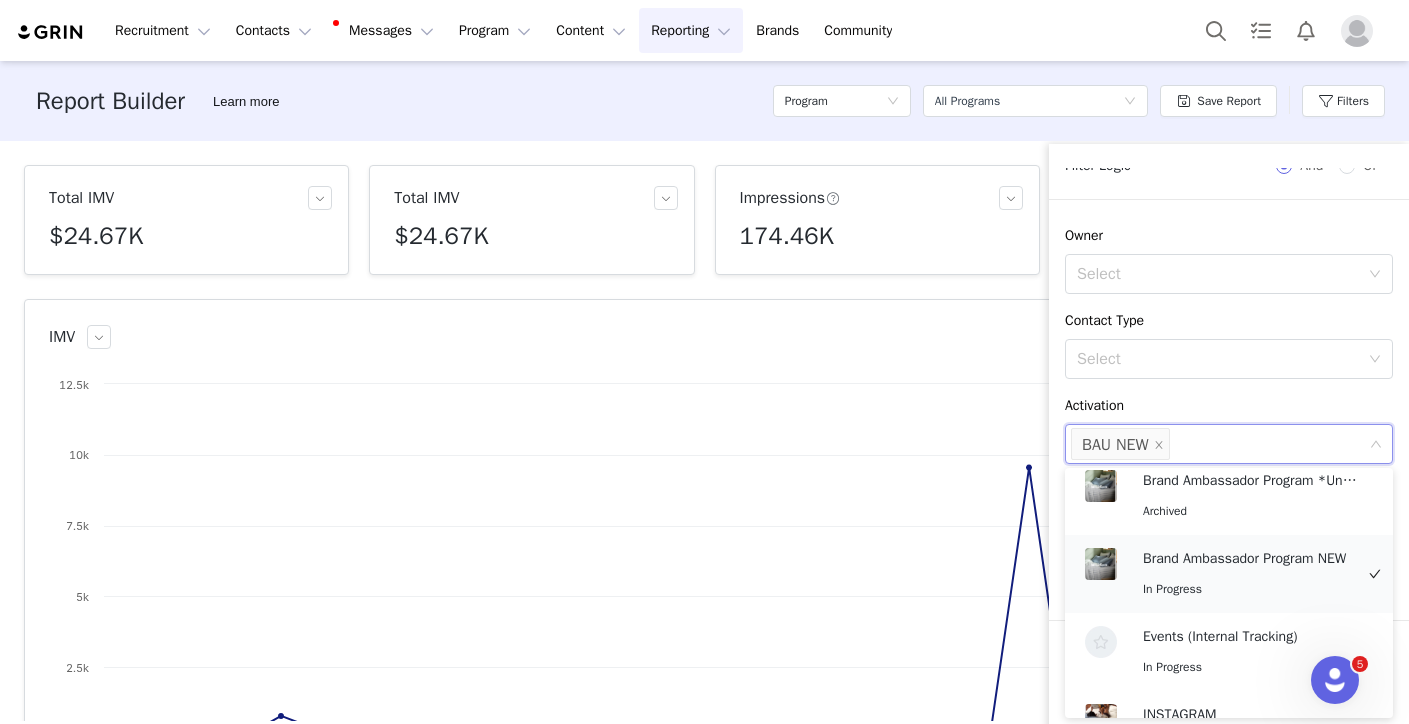 click on "Brand Ambassador Program NEW In Progress" at bounding box center [1248, 574] 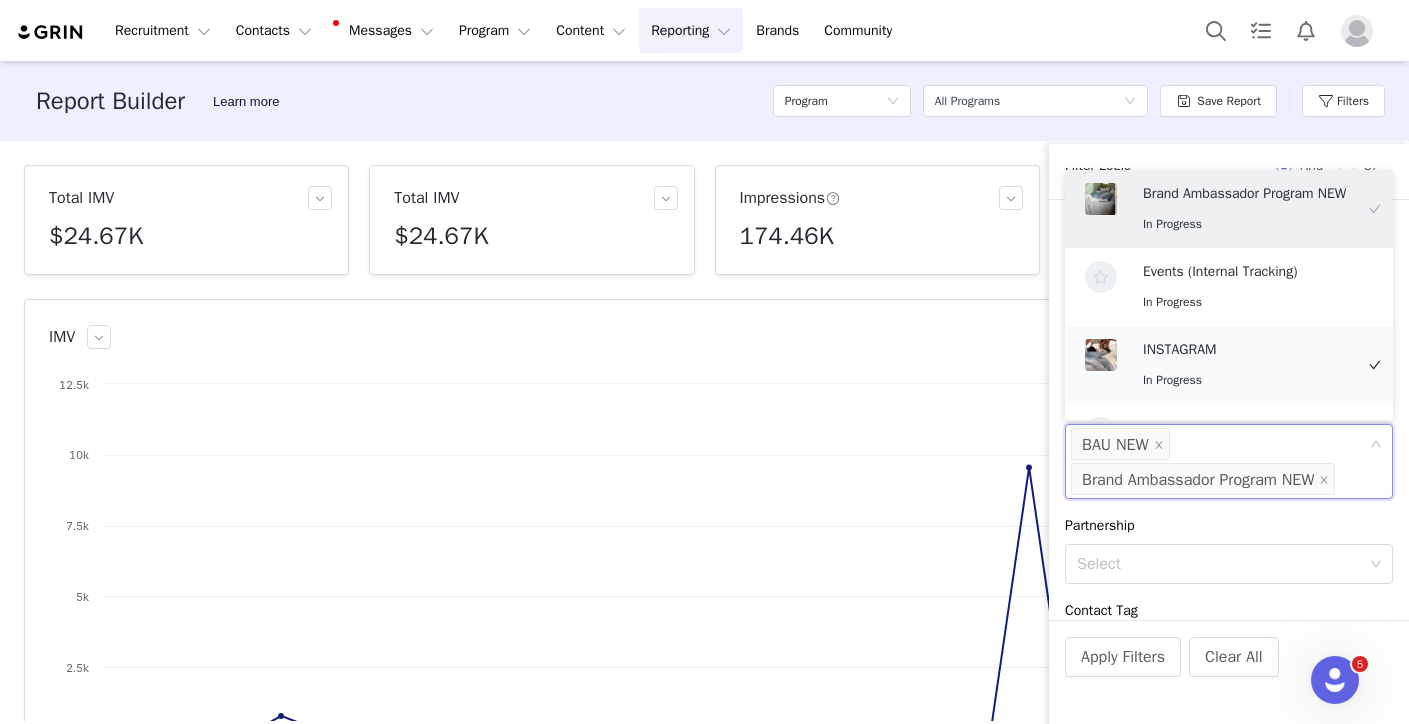 scroll, scrollTop: 395, scrollLeft: 0, axis: vertical 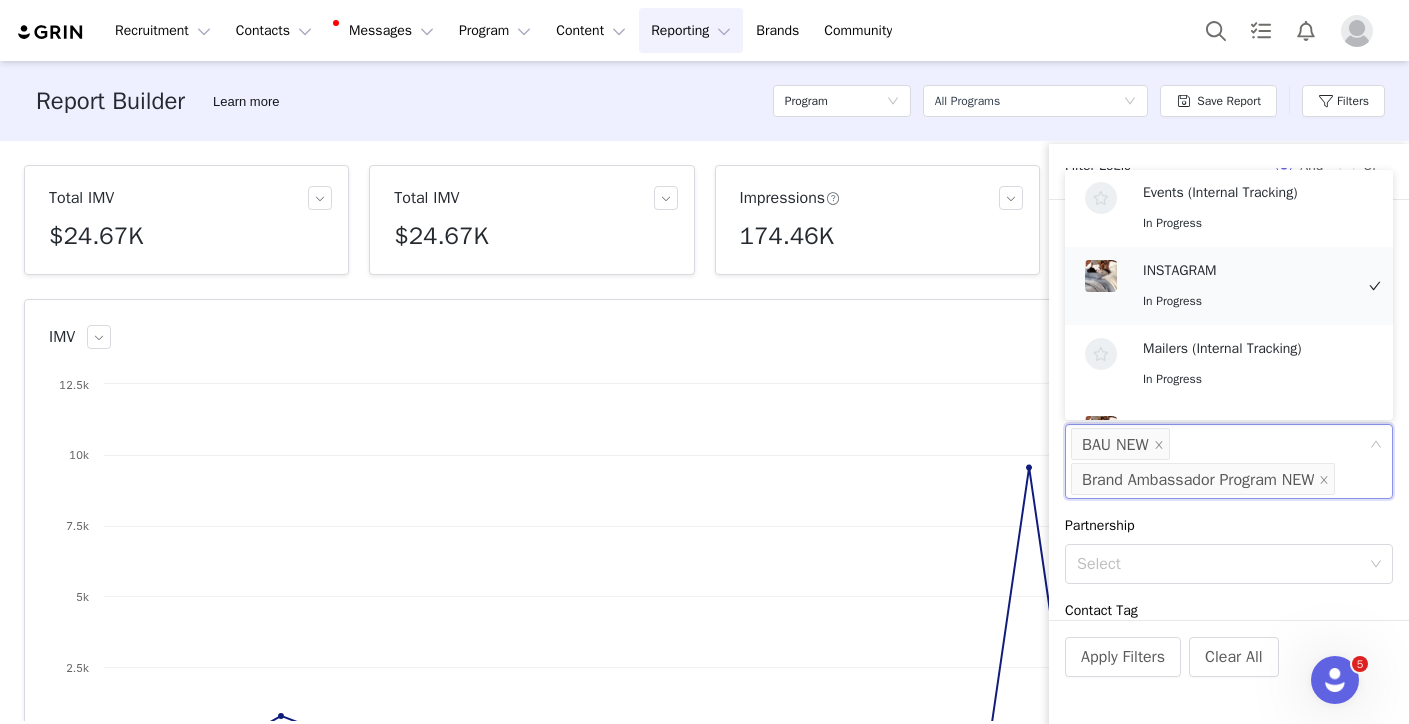 click on "INSTAGRAM" at bounding box center [1248, 271] 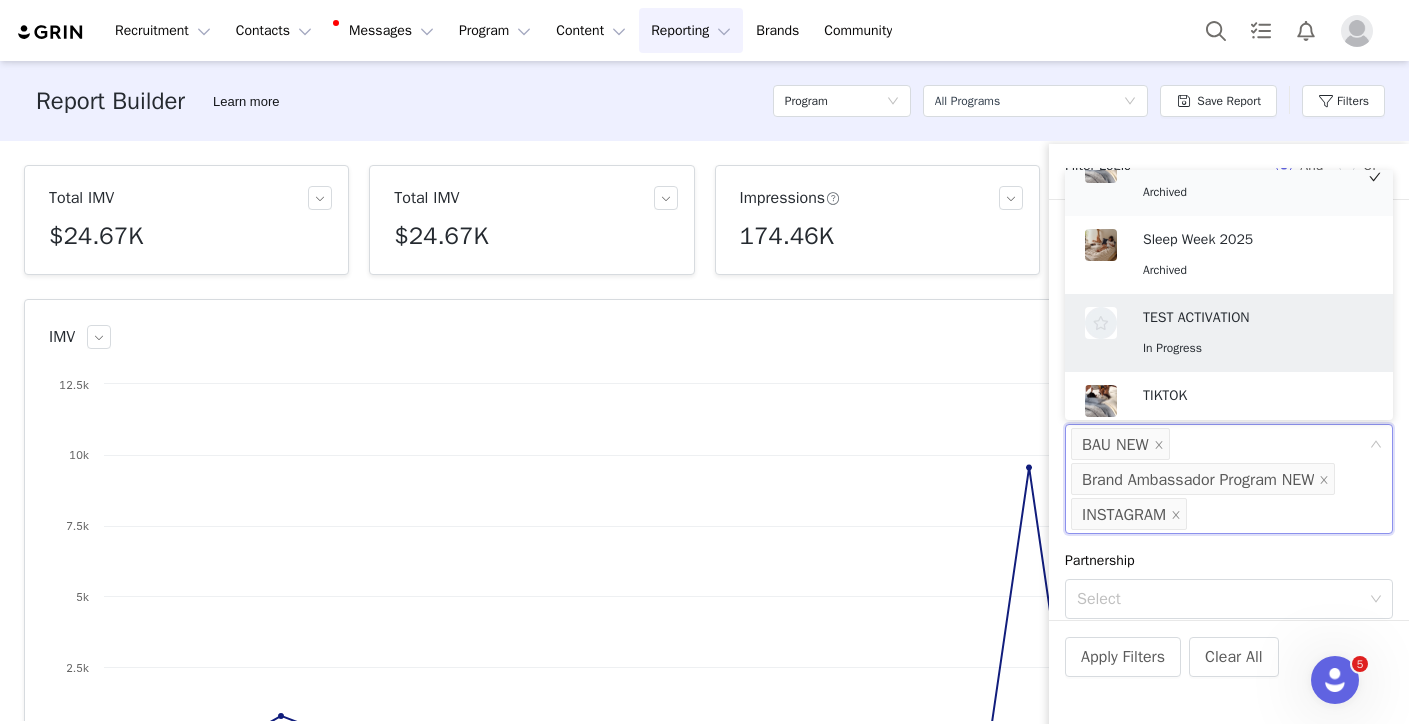 scroll, scrollTop: 700, scrollLeft: 0, axis: vertical 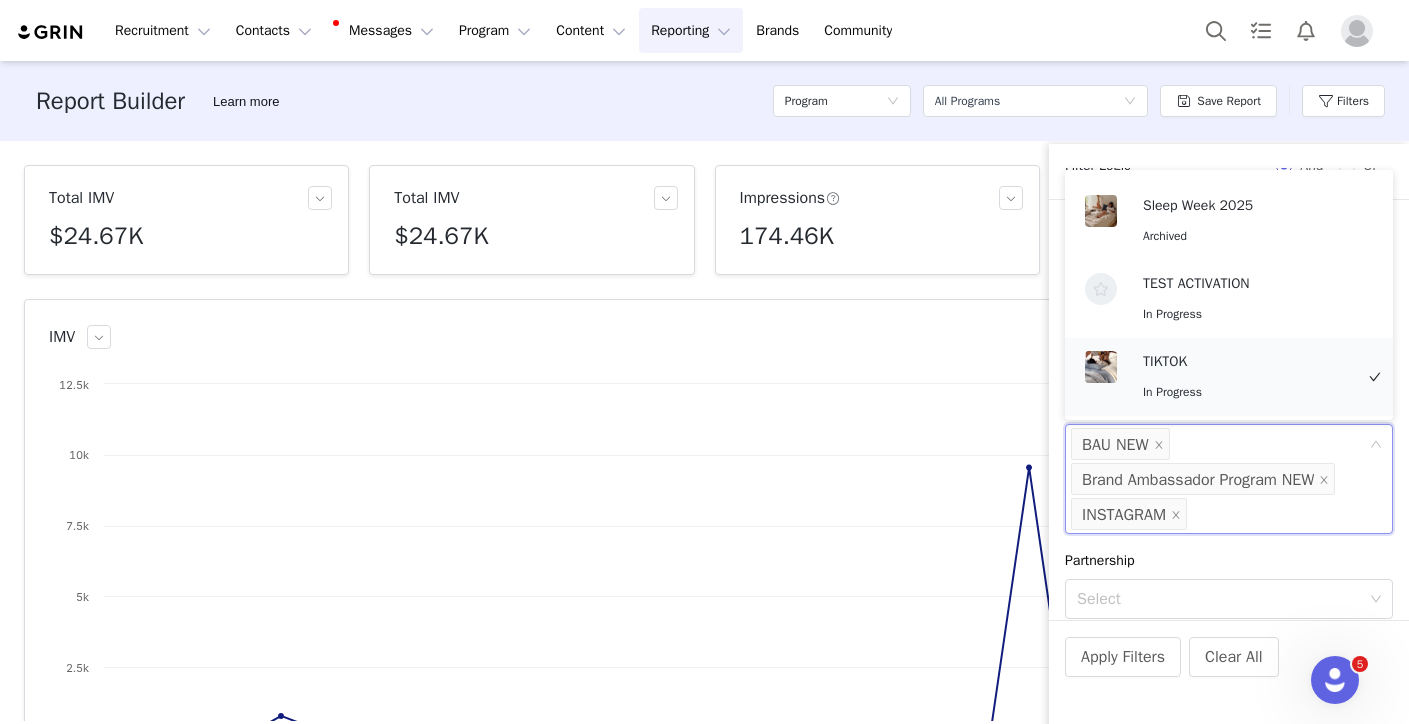 click on "TIKTOK" at bounding box center [1248, 362] 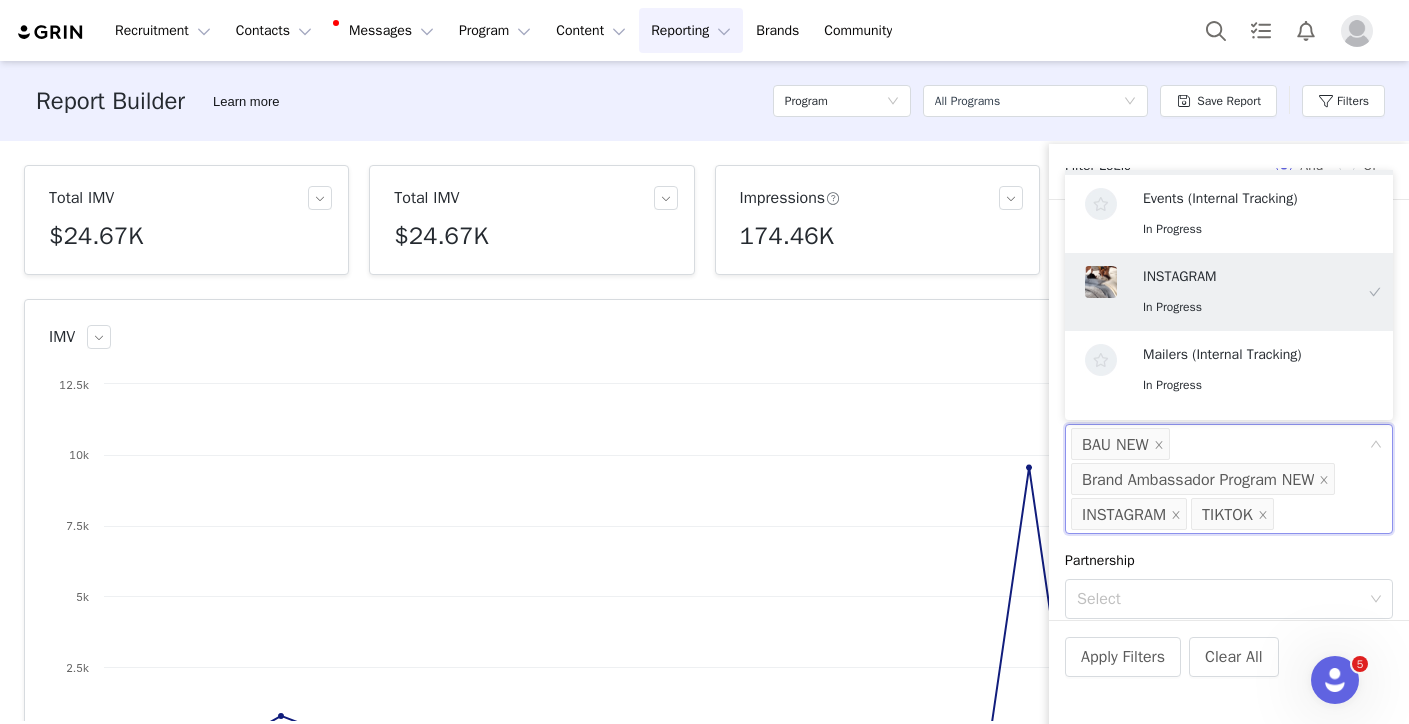 scroll, scrollTop: 0, scrollLeft: 0, axis: both 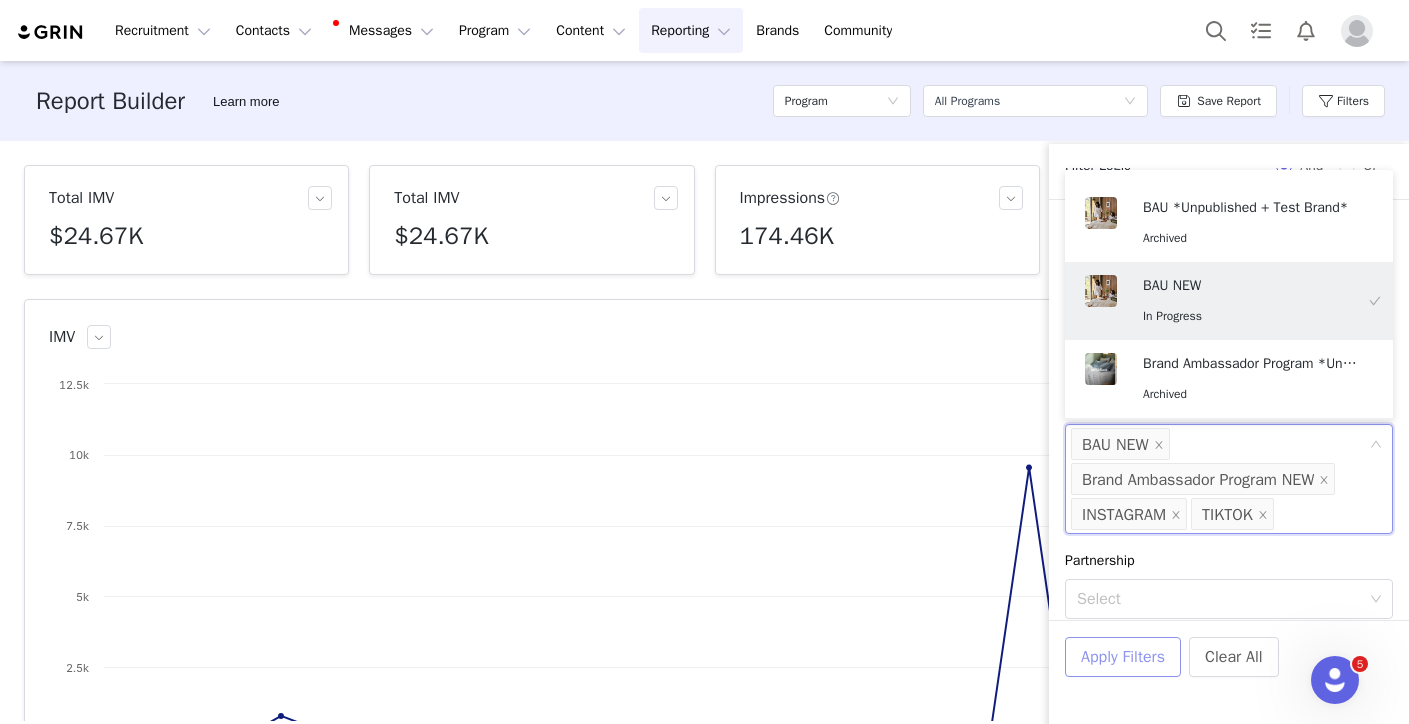 click on "Apply Filters" at bounding box center (1123, 657) 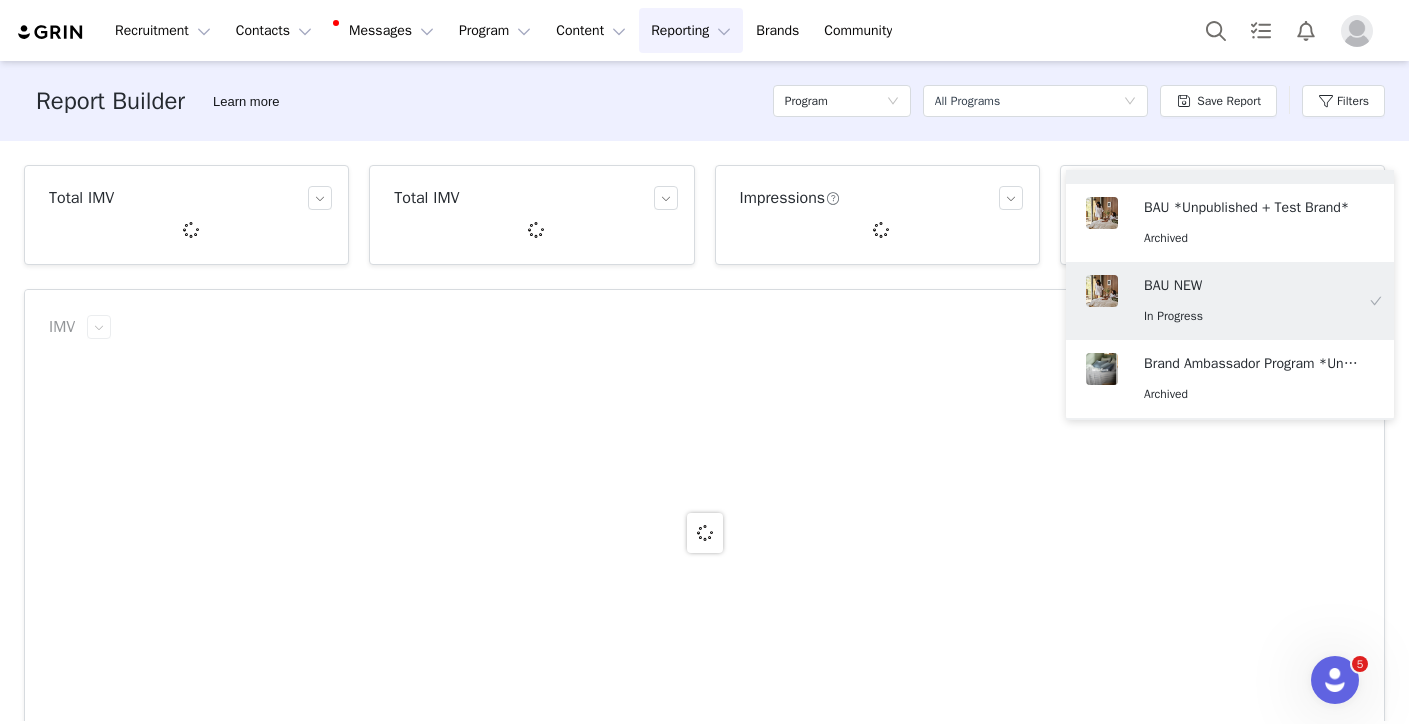 scroll, scrollTop: 4, scrollLeft: 0, axis: vertical 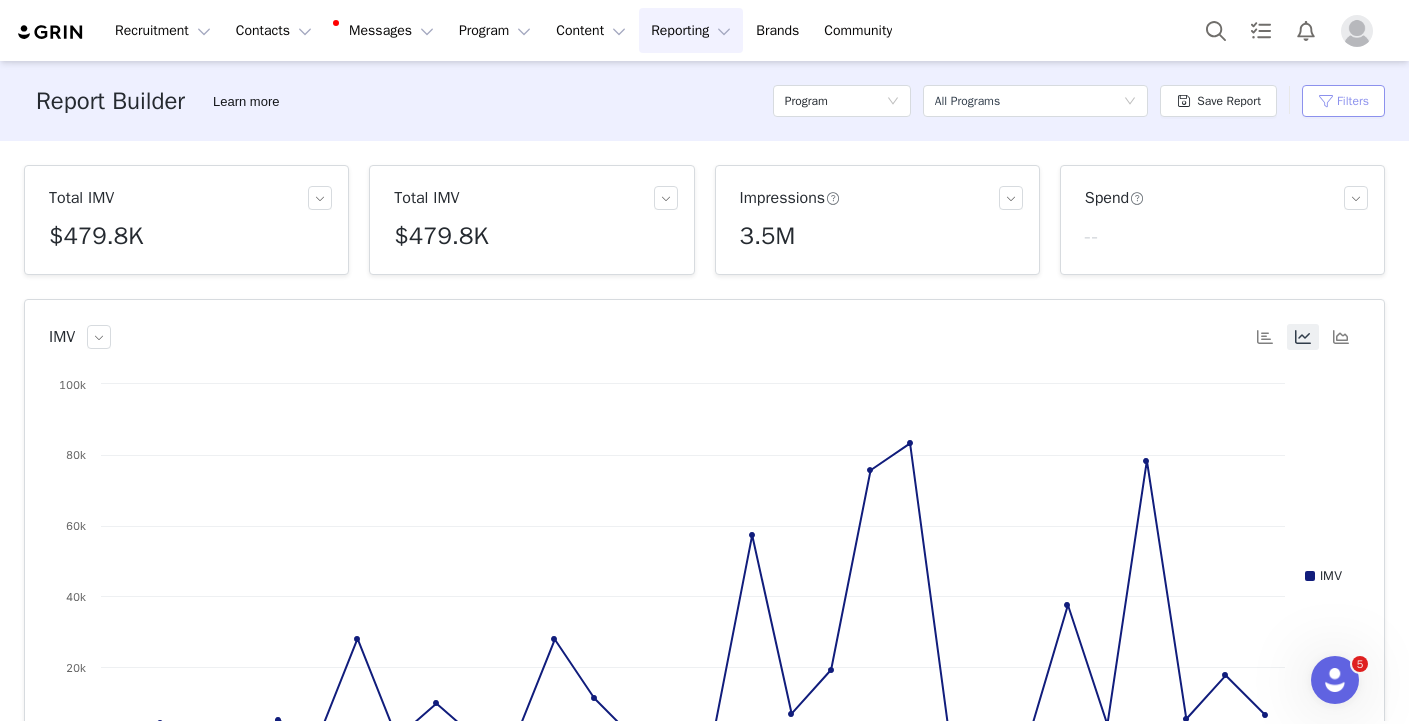 click on "Filters" at bounding box center [1343, 101] 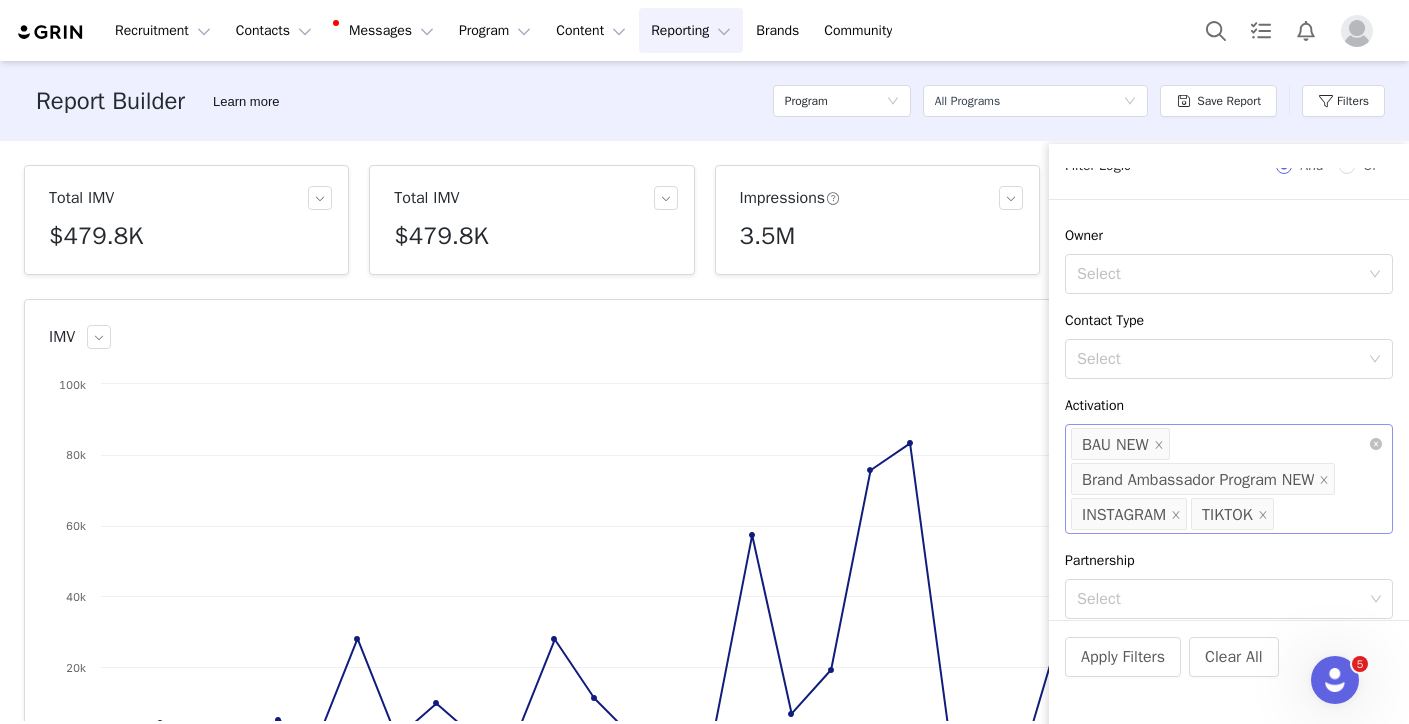 click on "Select BAU NEW Brand Ambassador Program NEW INSTAGRAM TIKTOK" at bounding box center (1221, 444) 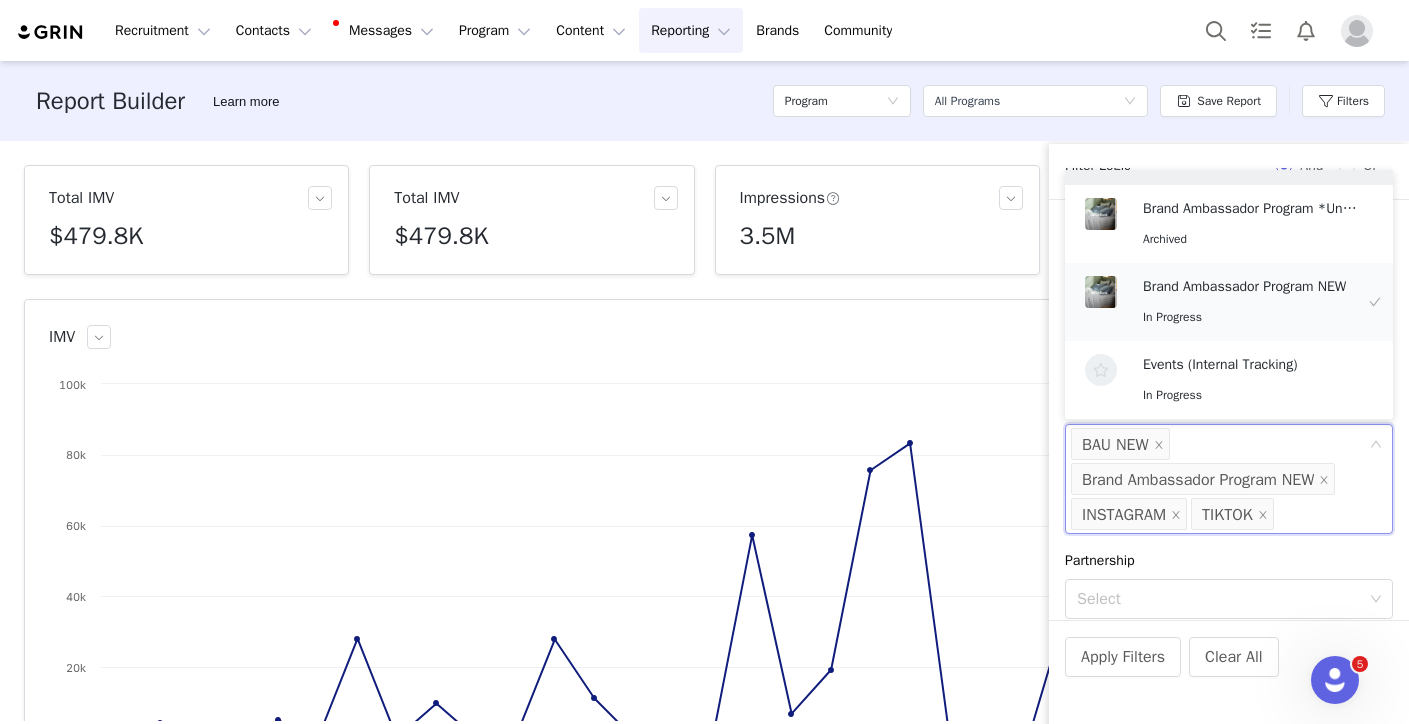 scroll, scrollTop: 367, scrollLeft: 0, axis: vertical 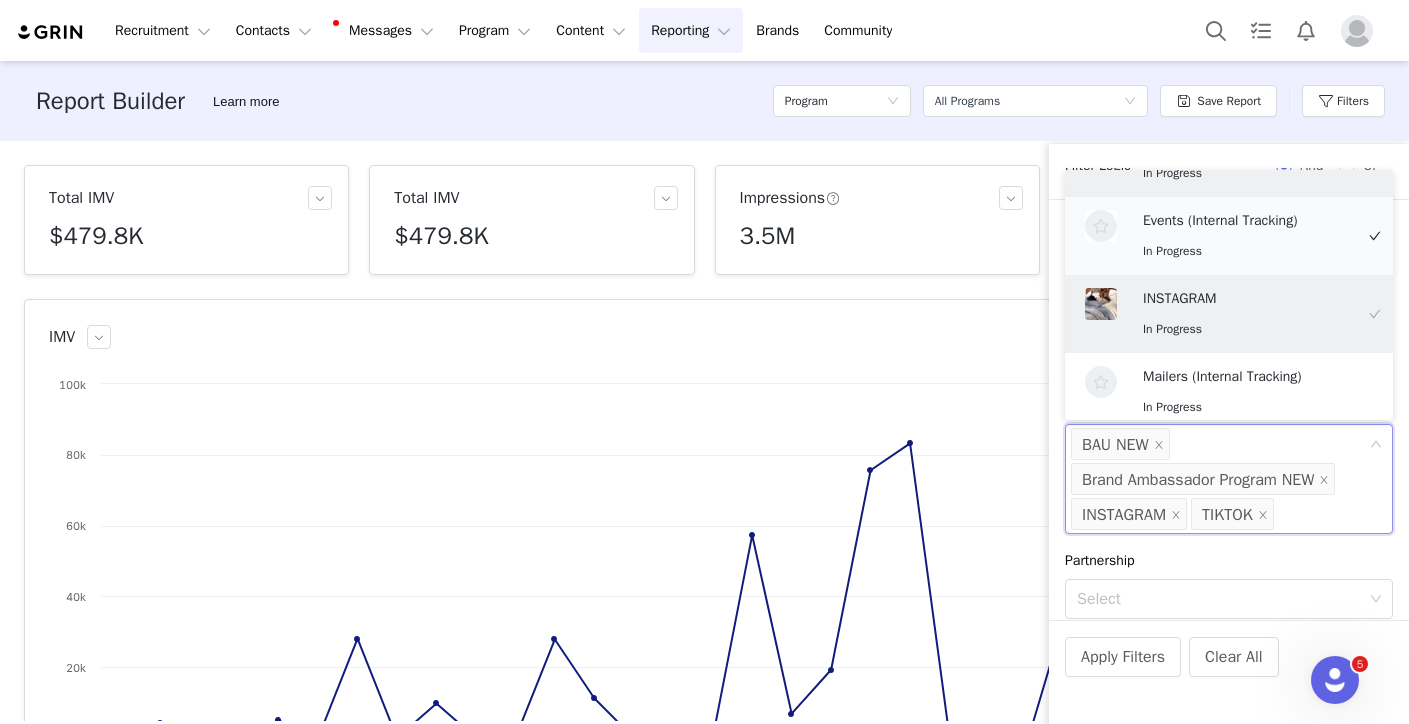 click on "In Progress" at bounding box center [1248, 251] 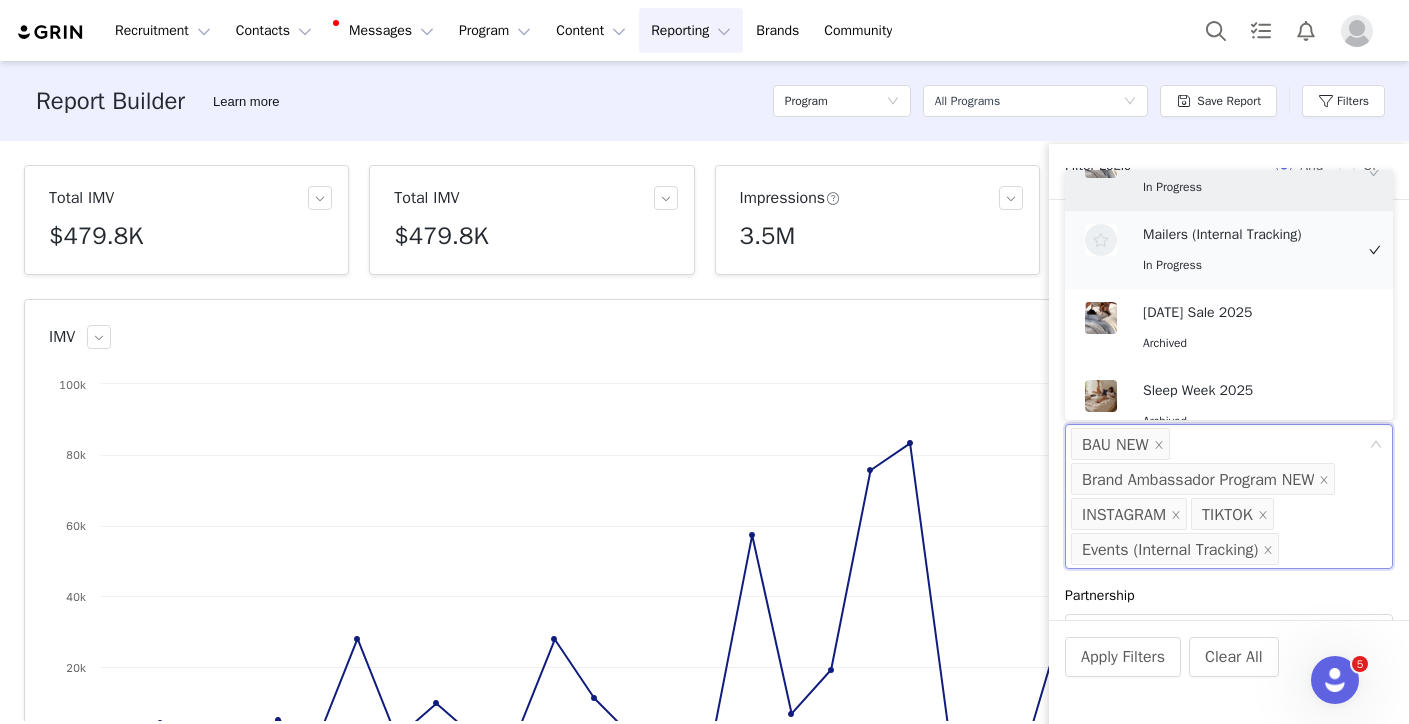 click on "Mailers (Internal Tracking) In Progress" at bounding box center (1248, 250) 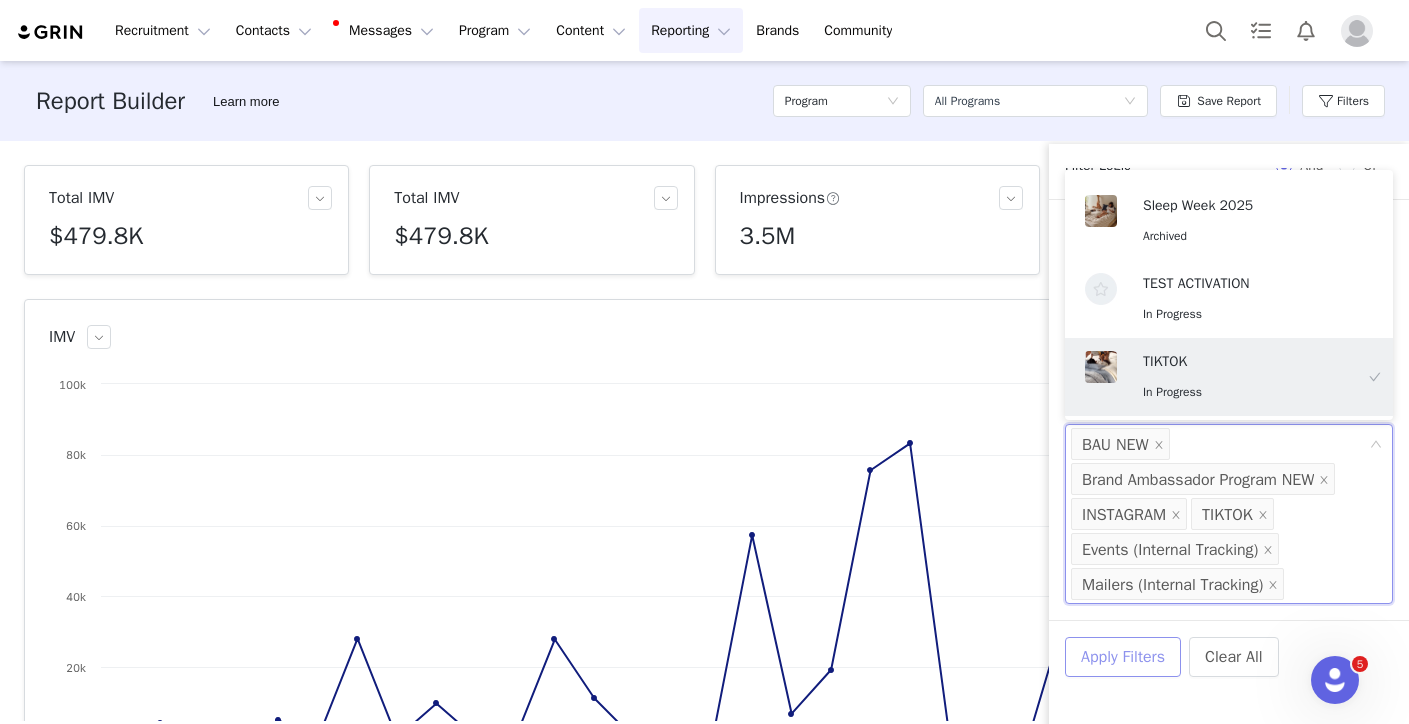 click on "Apply Filters" at bounding box center [1123, 657] 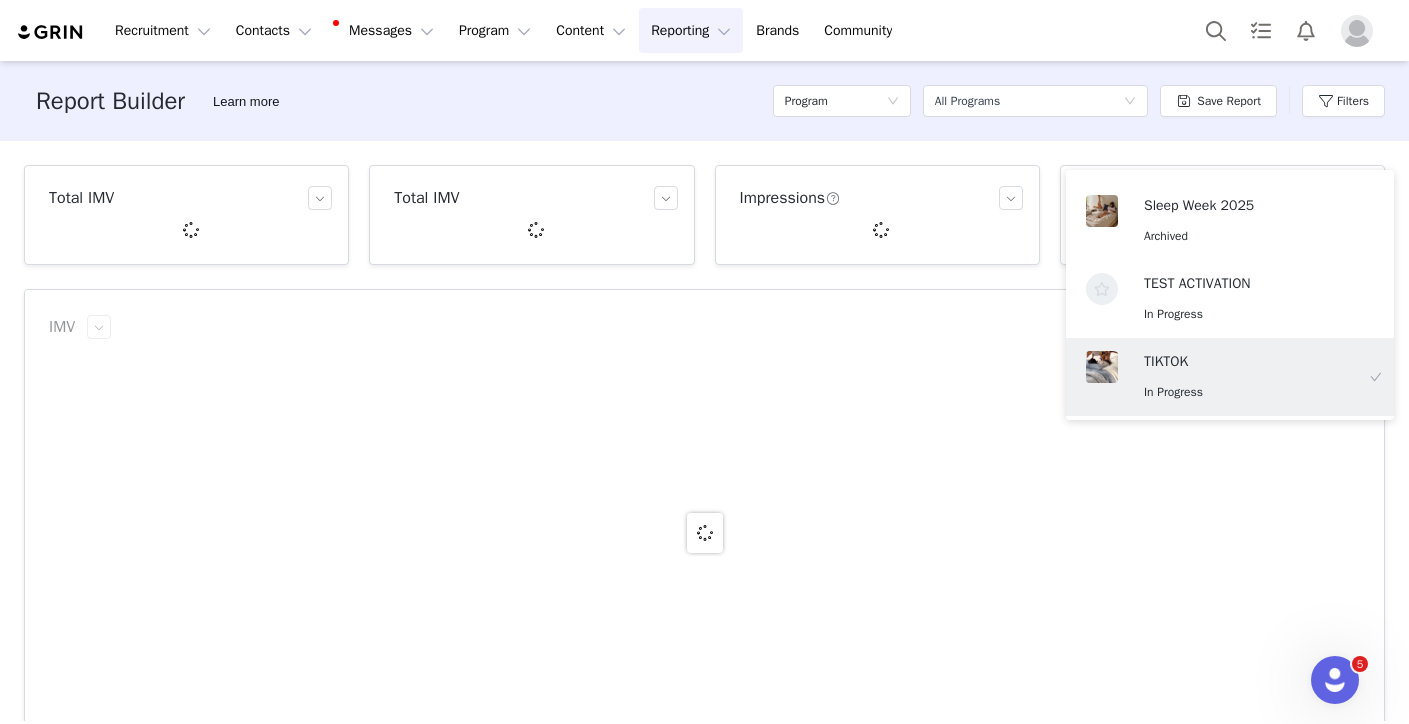 scroll, scrollTop: 4, scrollLeft: 0, axis: vertical 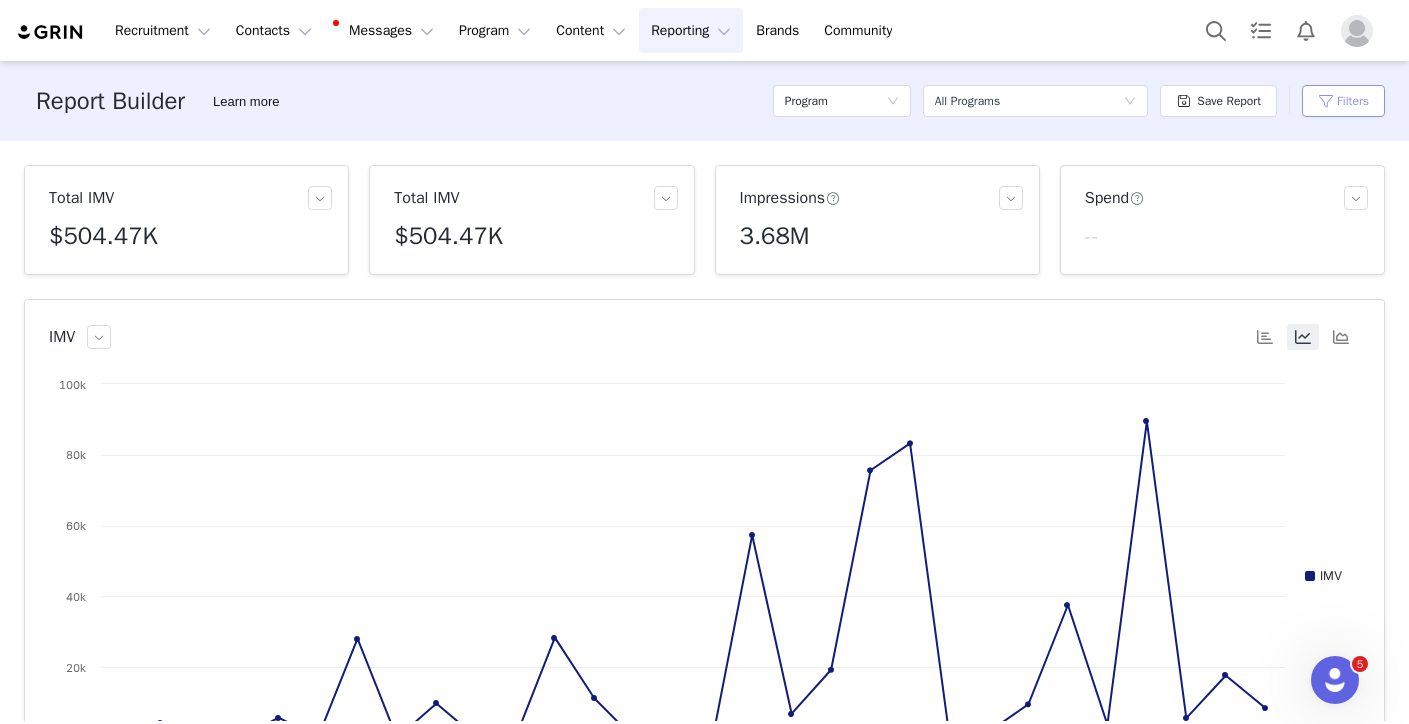 click on "Filters" at bounding box center (1343, 101) 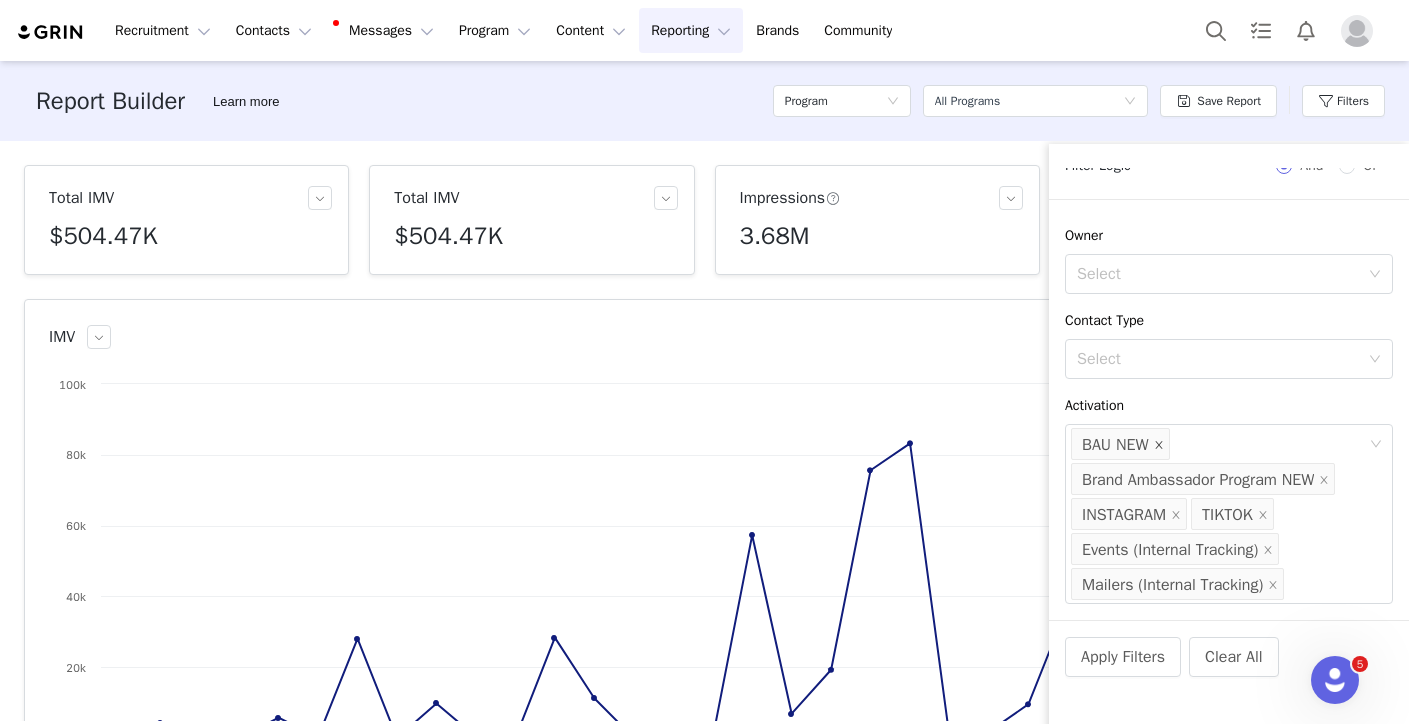 click 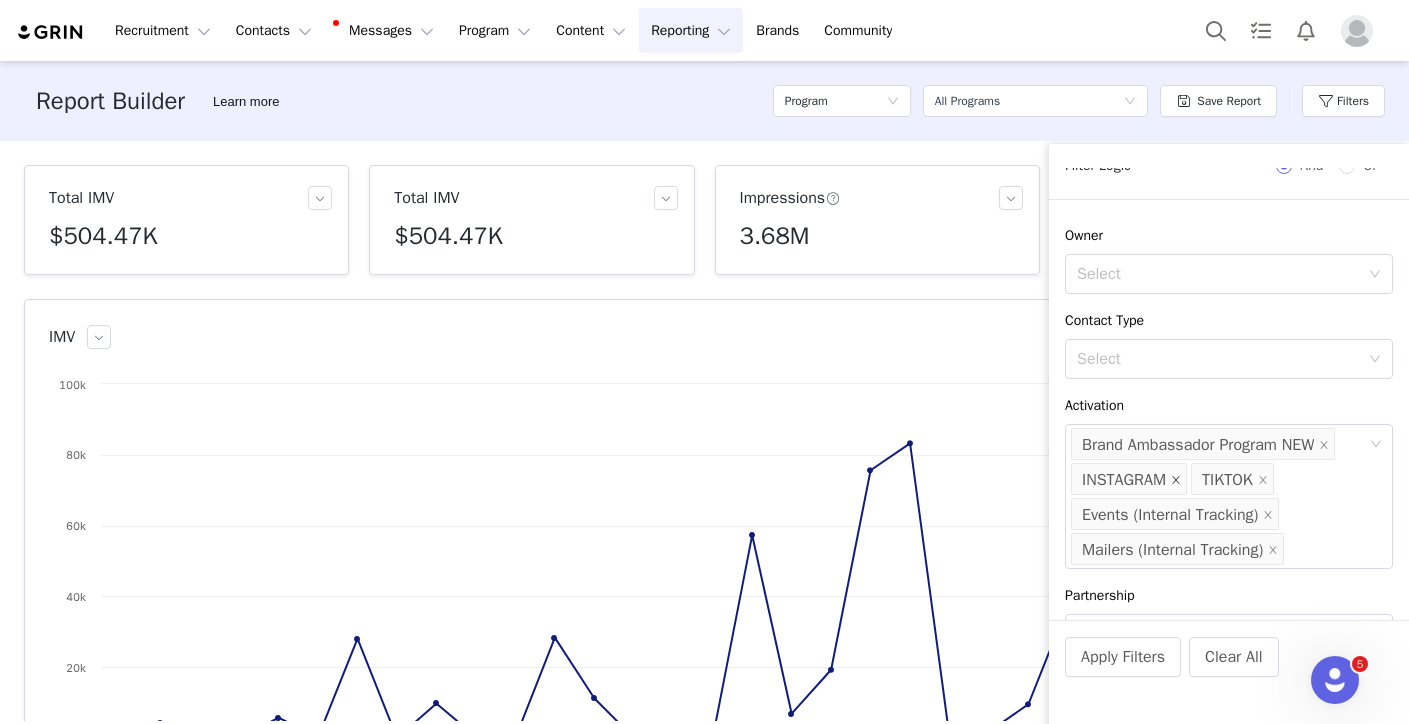 click 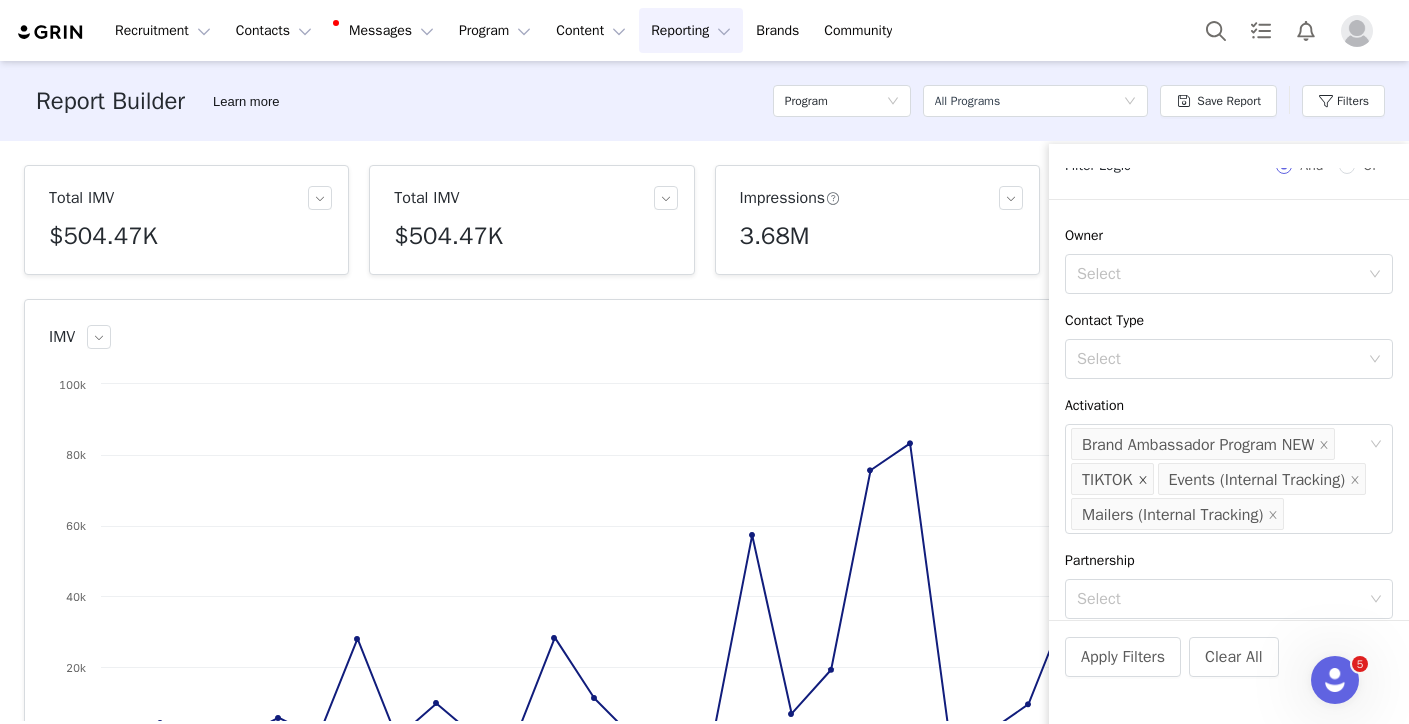 click 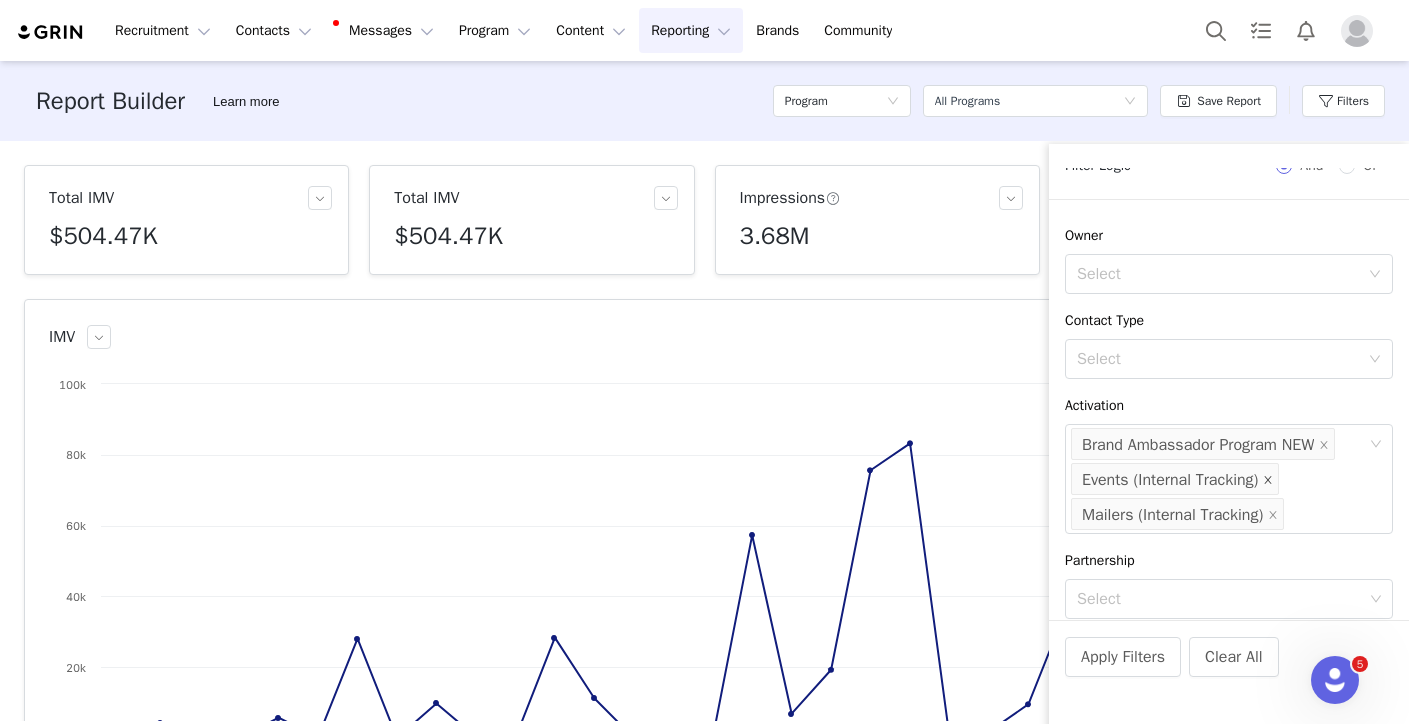 click 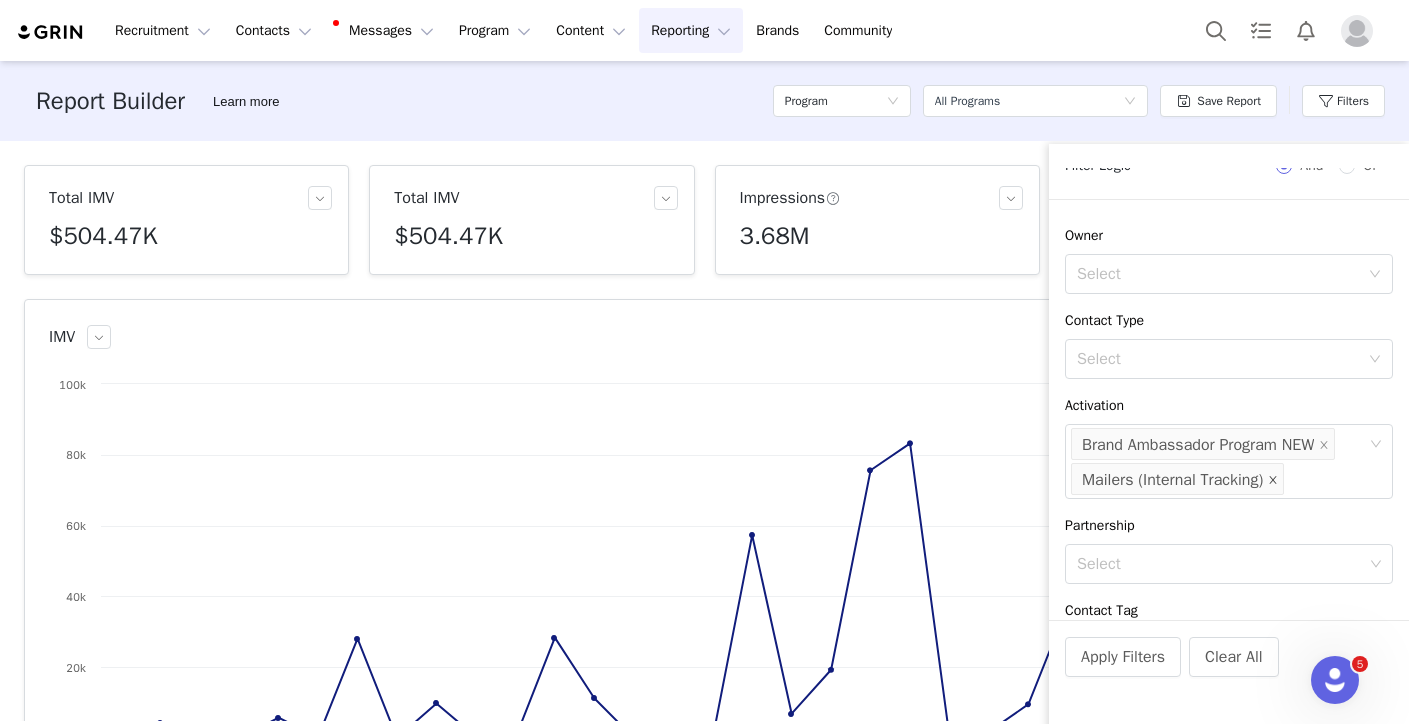 click 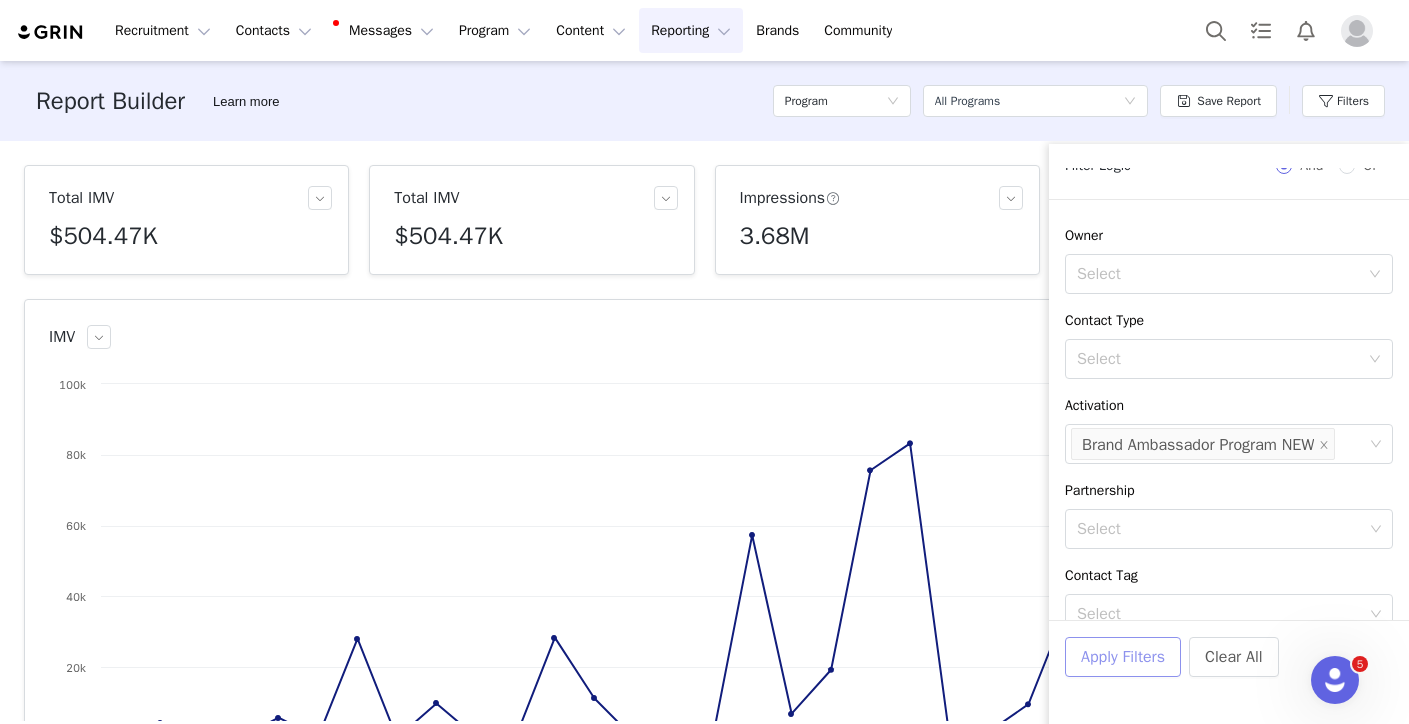 click on "Apply Filters" at bounding box center [1123, 657] 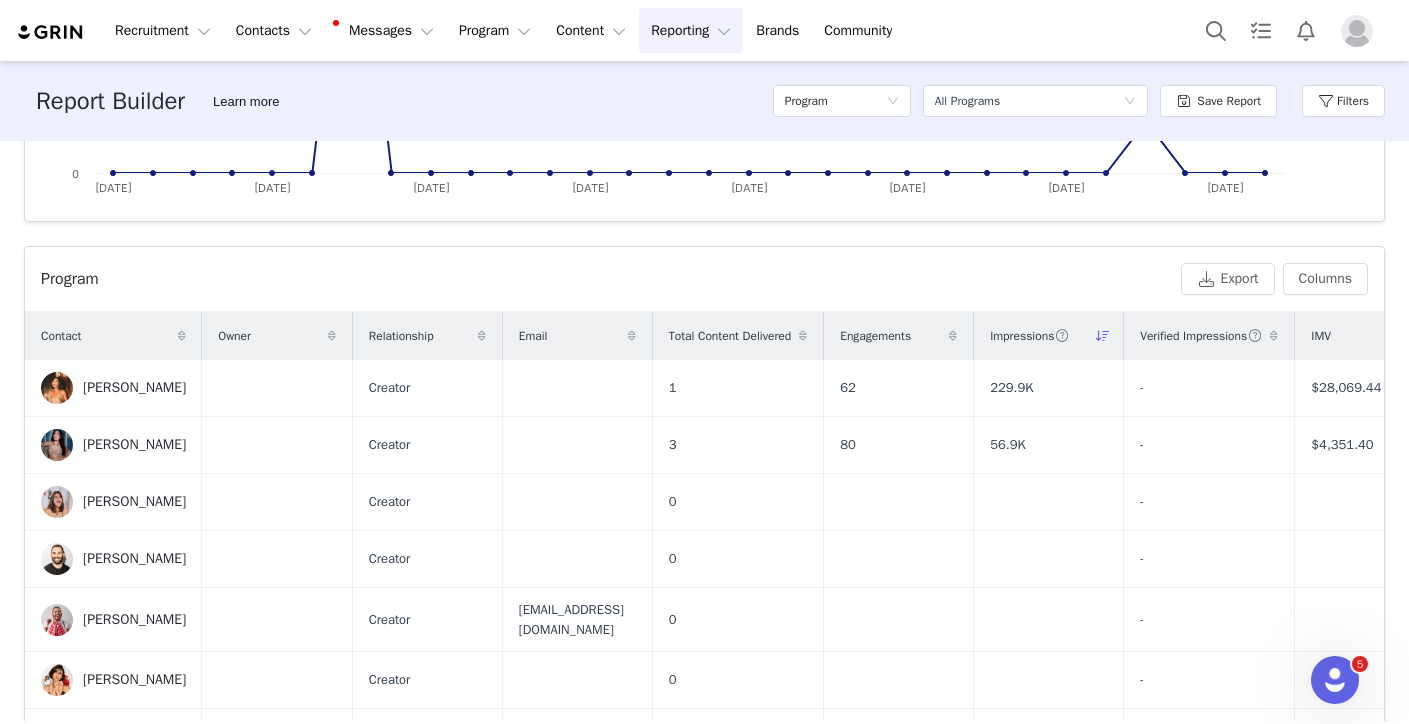 scroll, scrollTop: 575, scrollLeft: 0, axis: vertical 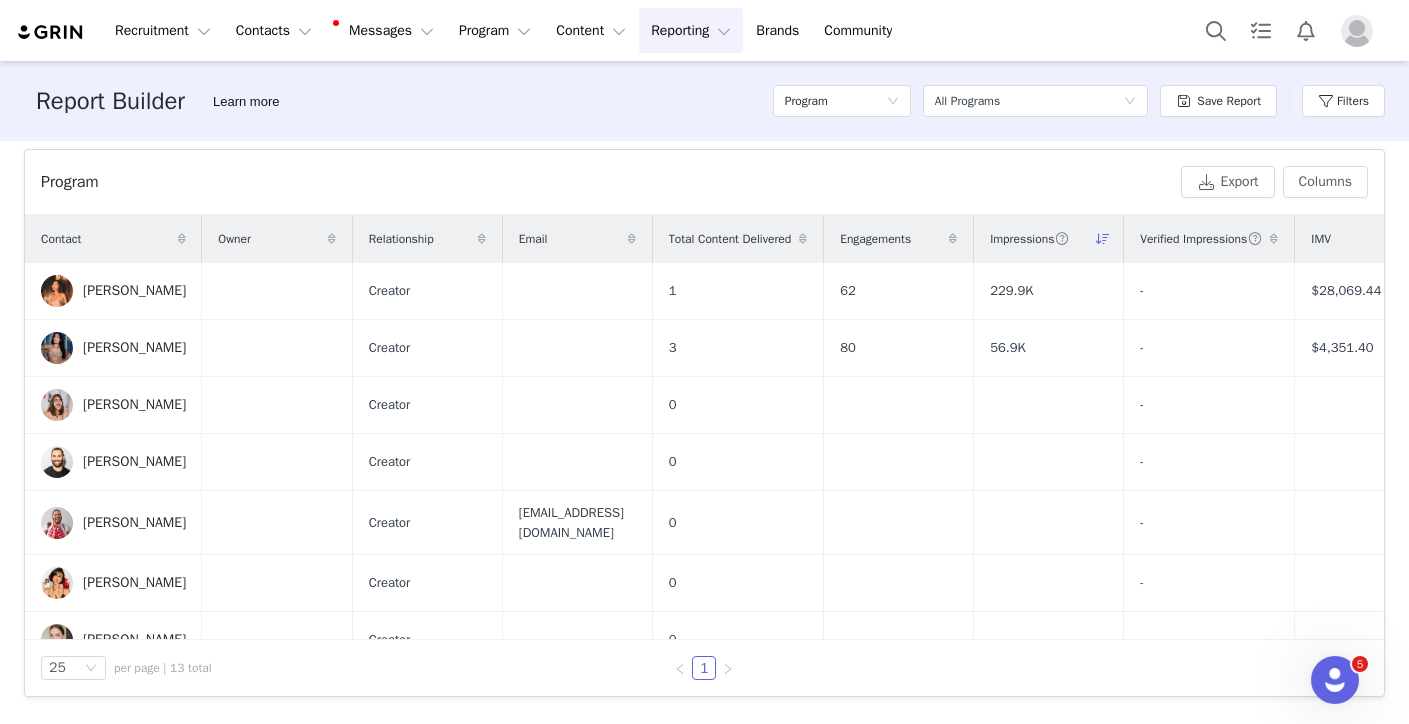 click on "Reporting Reporting" at bounding box center [691, 30] 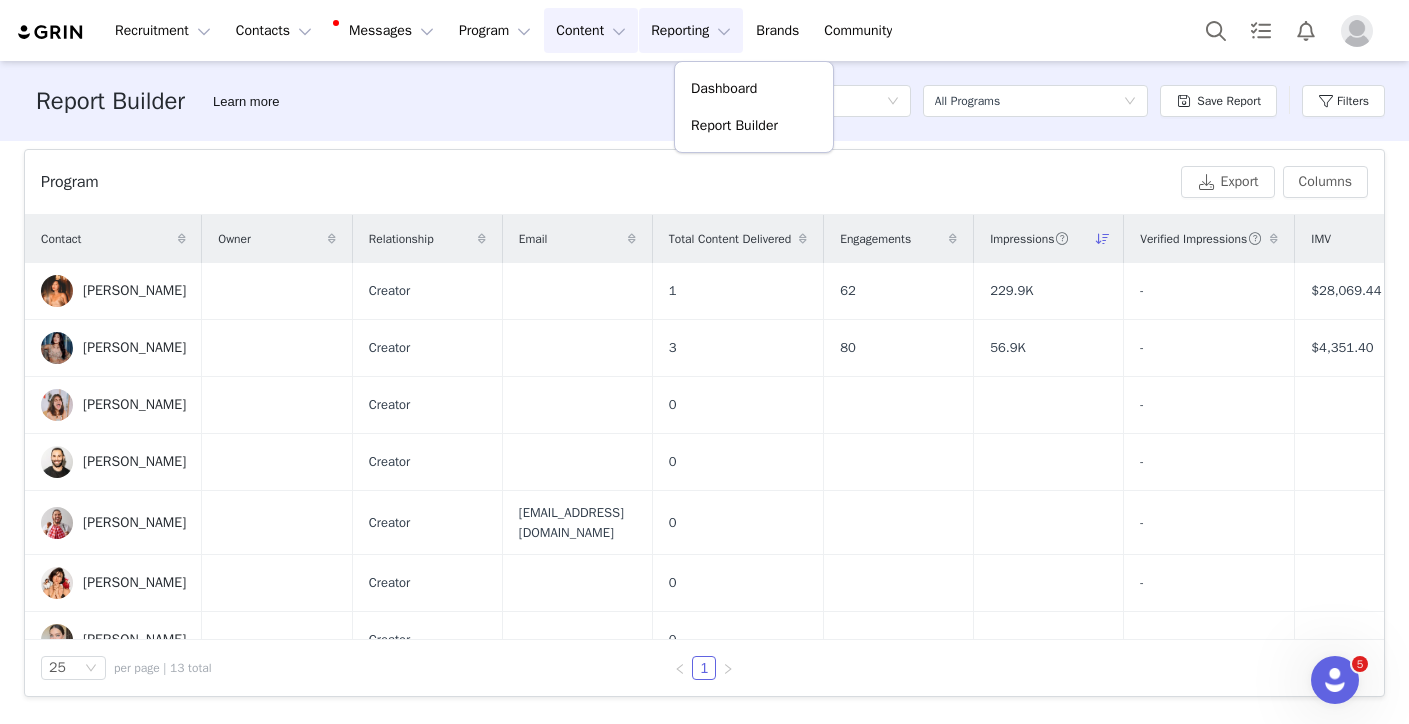 click on "Content Content" at bounding box center [591, 30] 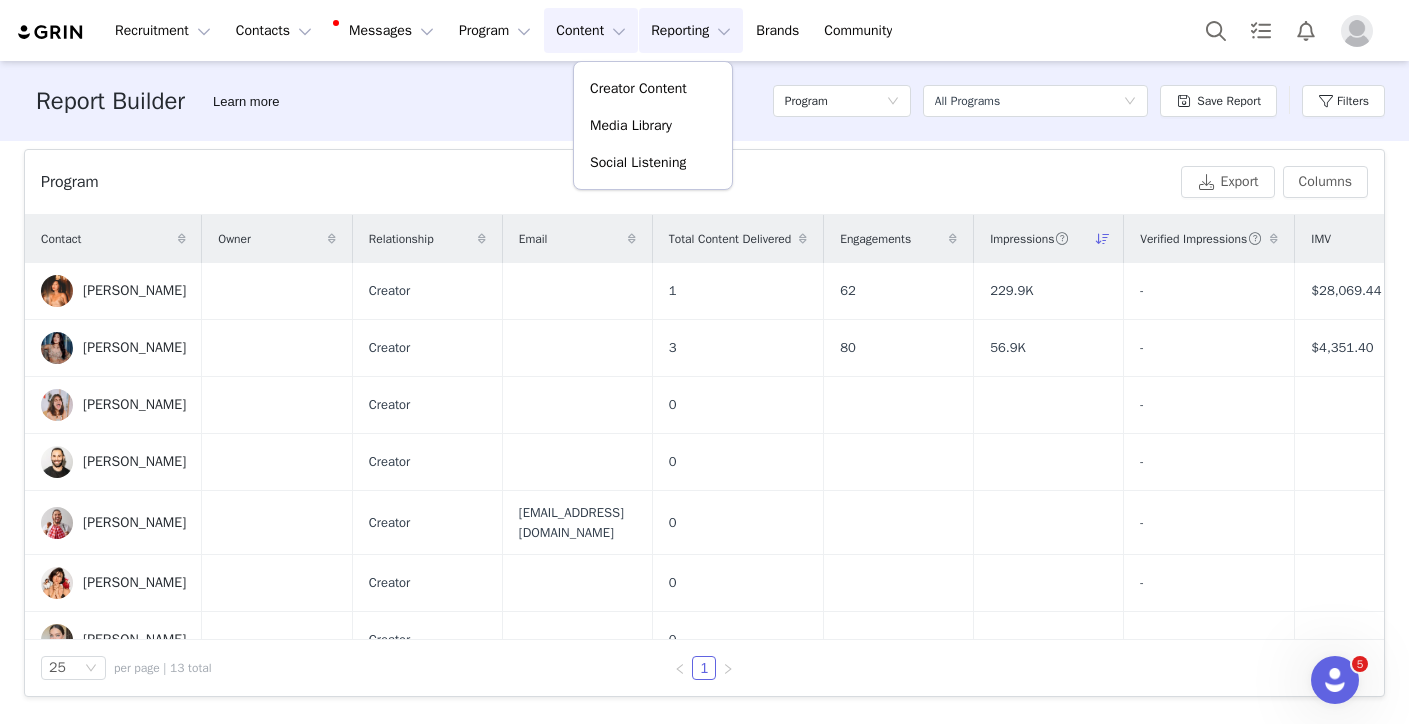 click on "Reporting Reporting" at bounding box center [691, 30] 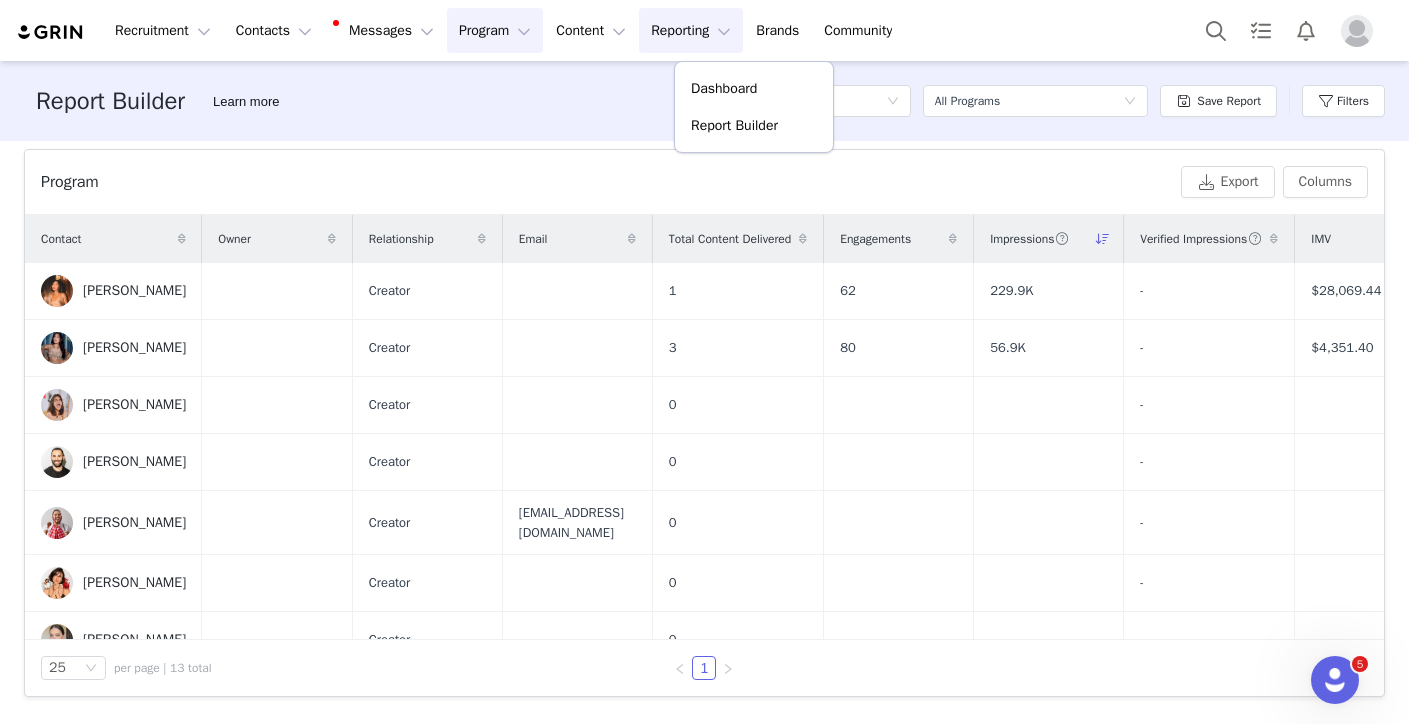 click on "Program Program" at bounding box center [495, 30] 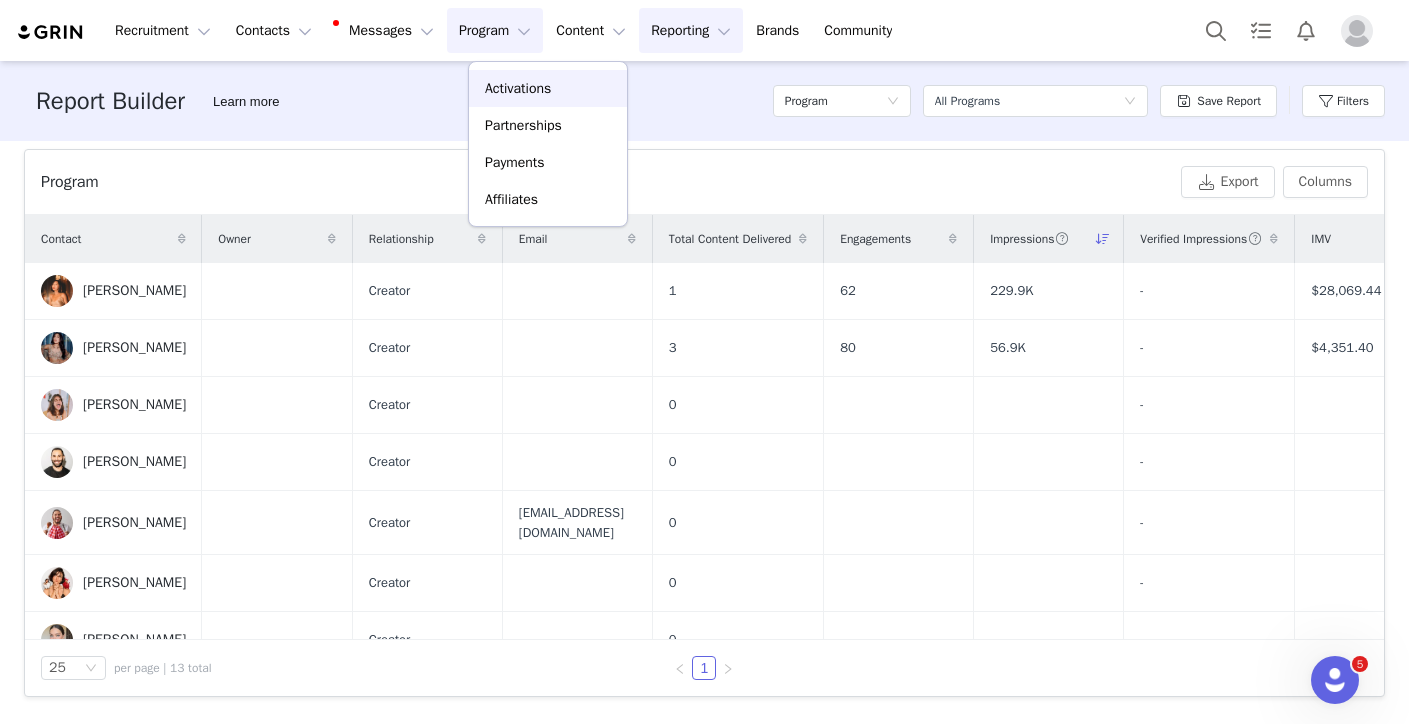 click on "Activations" at bounding box center [518, 88] 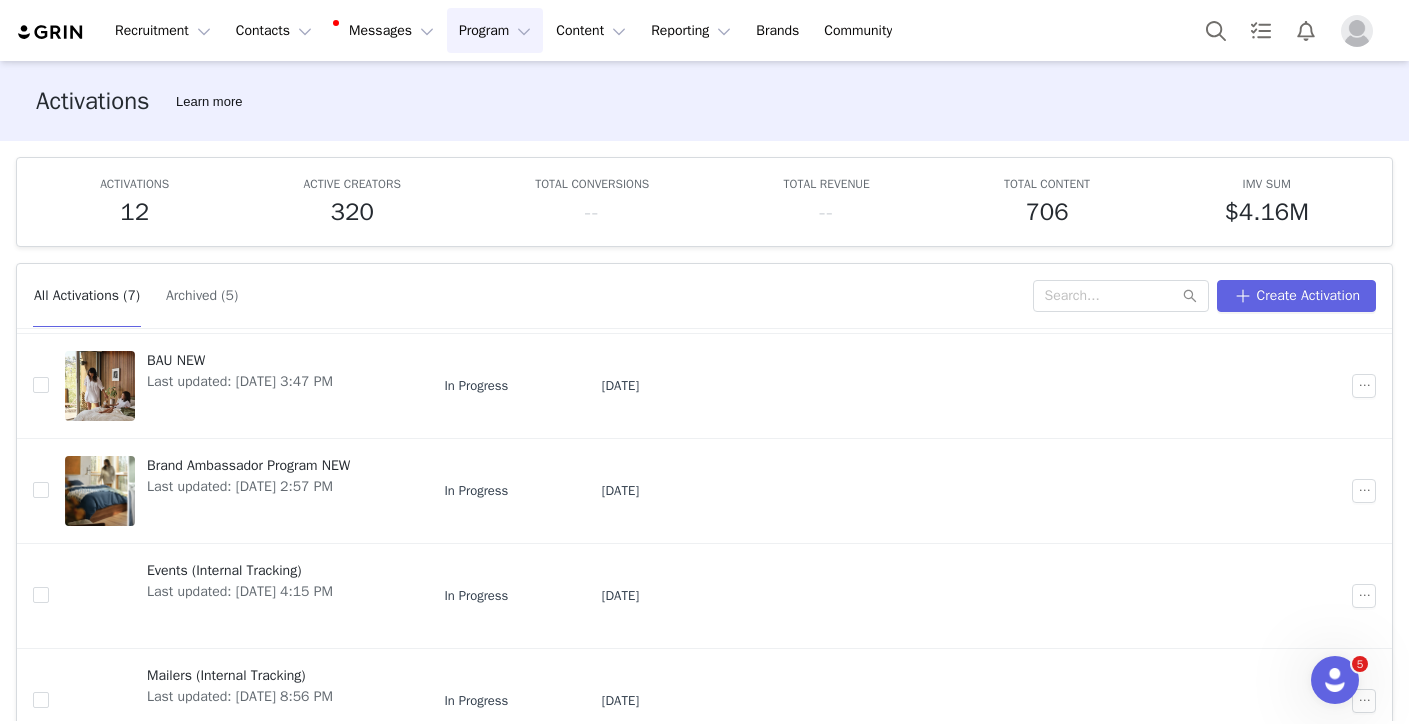 scroll, scrollTop: 358, scrollLeft: 0, axis: vertical 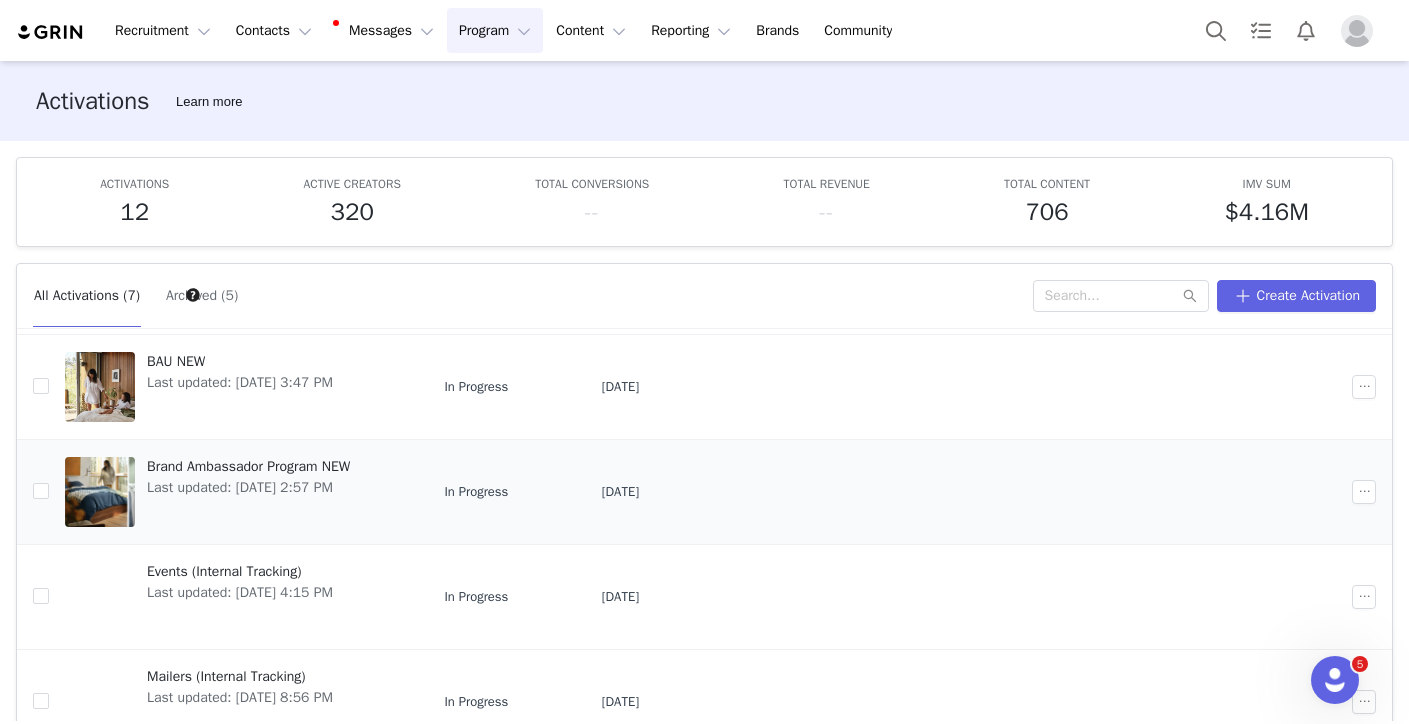click on "Brand Ambassador Program NEW" at bounding box center [248, 466] 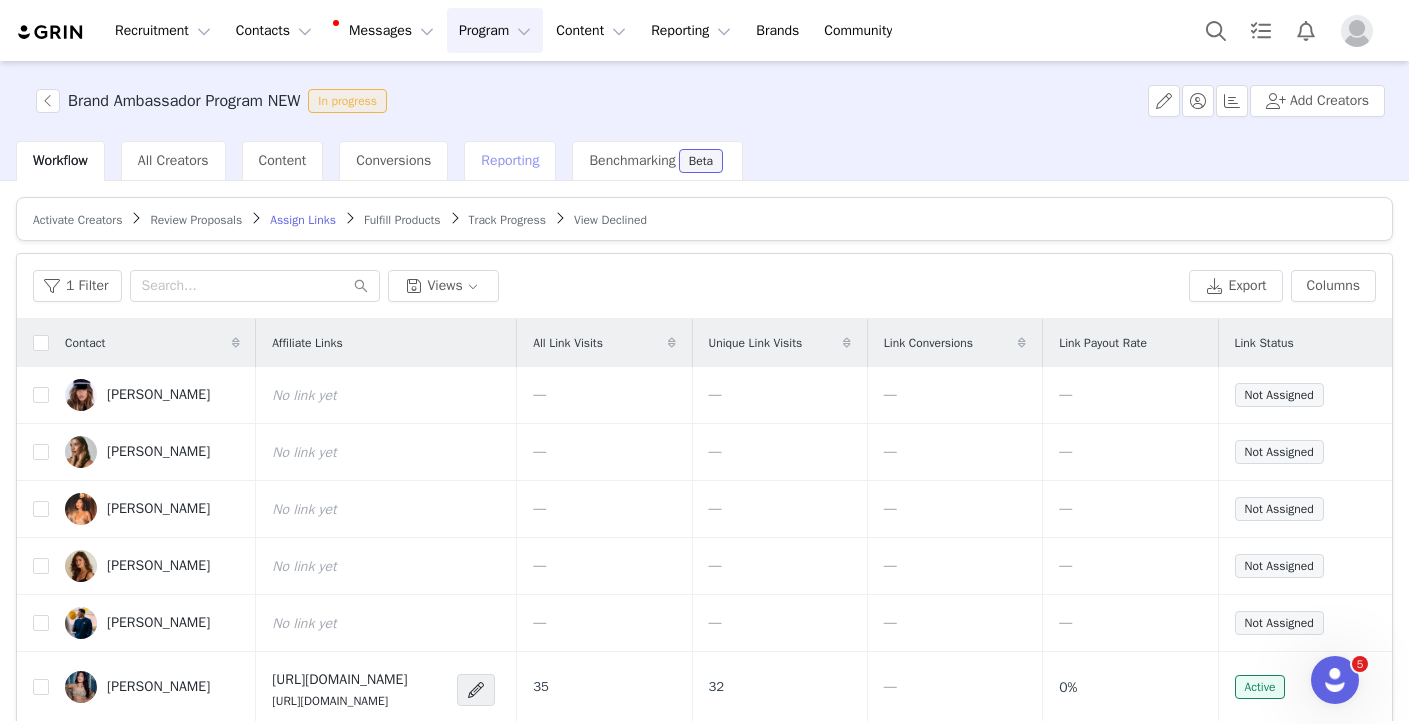 click on "Reporting" at bounding box center (510, 160) 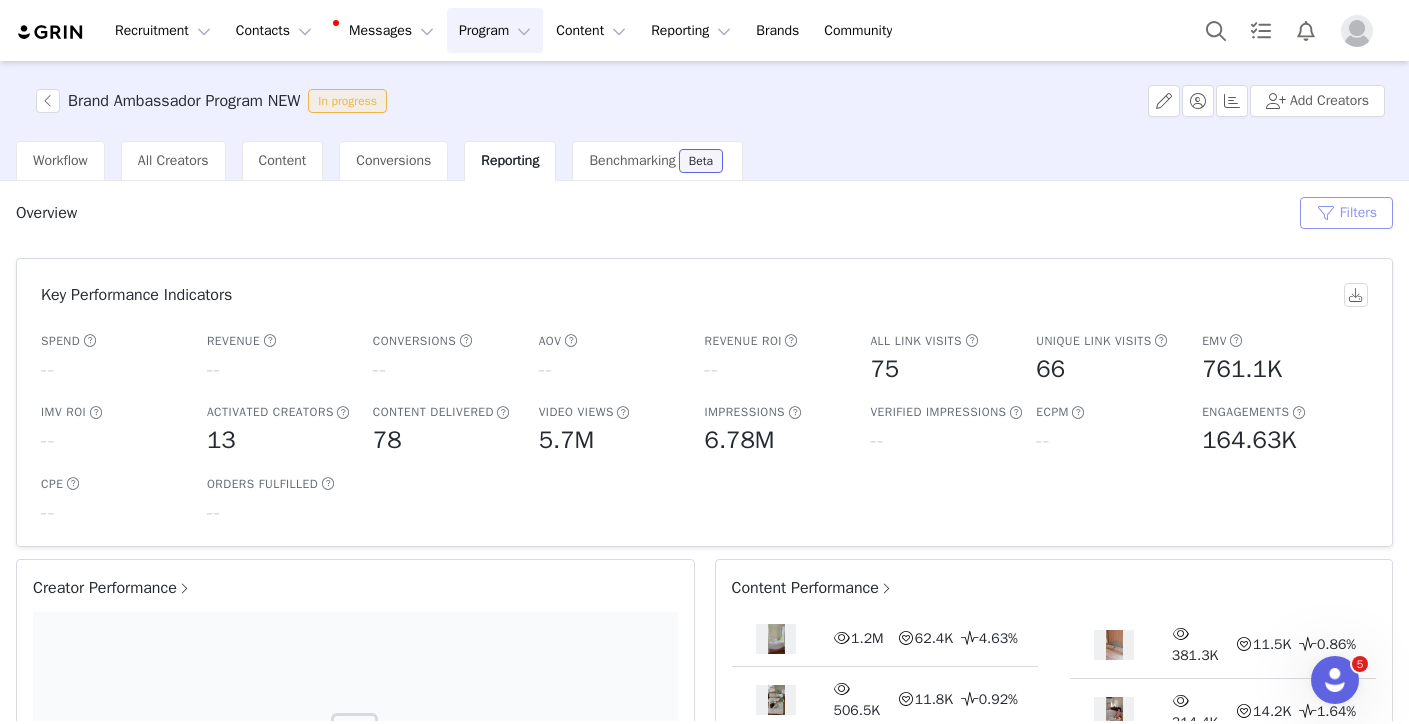 click on "Filters" at bounding box center [1346, 213] 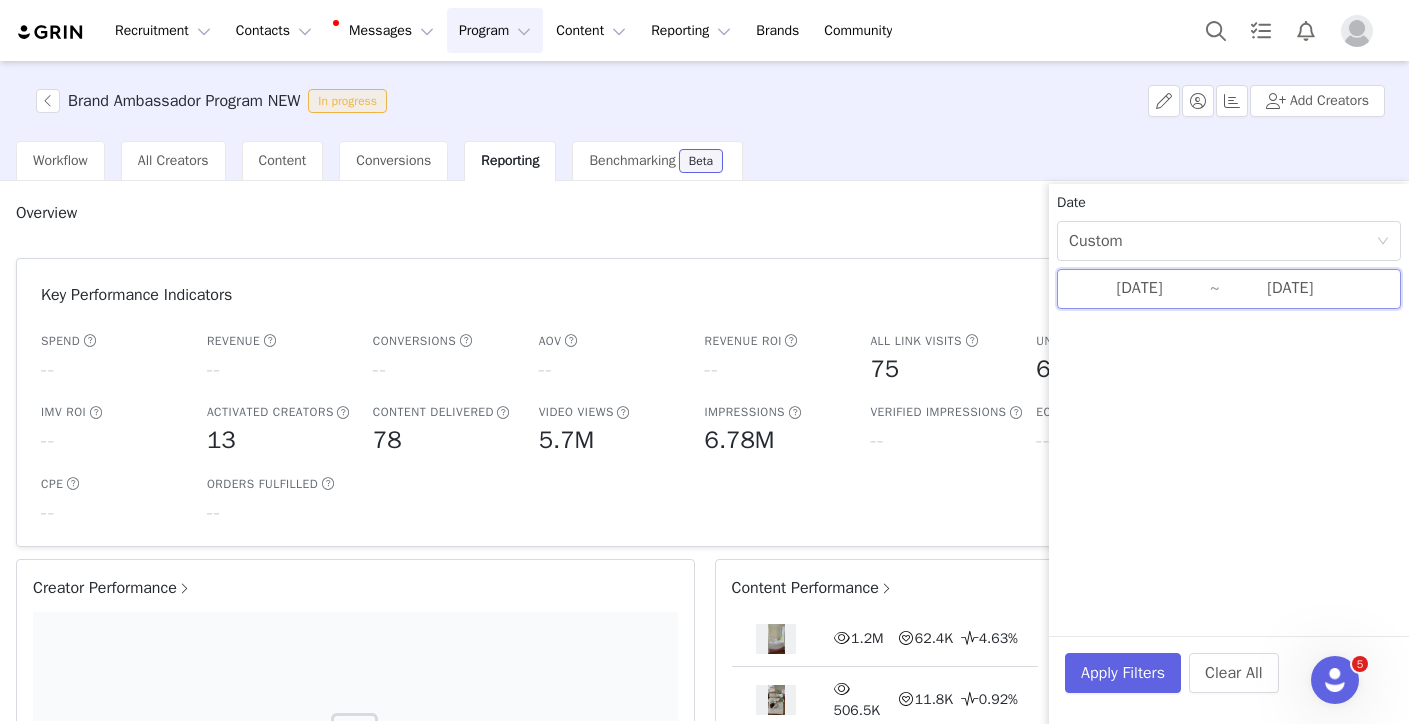 click on "[DATE]  ~  [DATE]" at bounding box center (1229, 289) 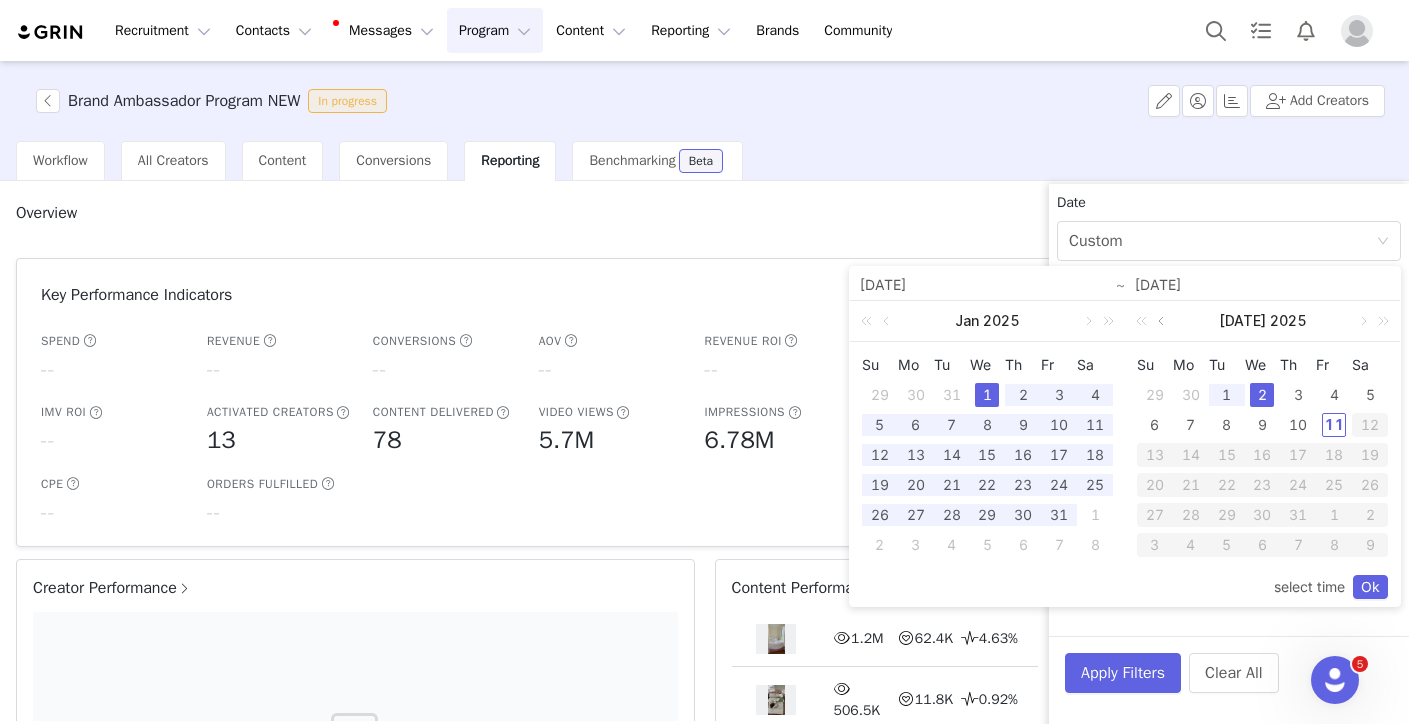 click at bounding box center (1163, 321) 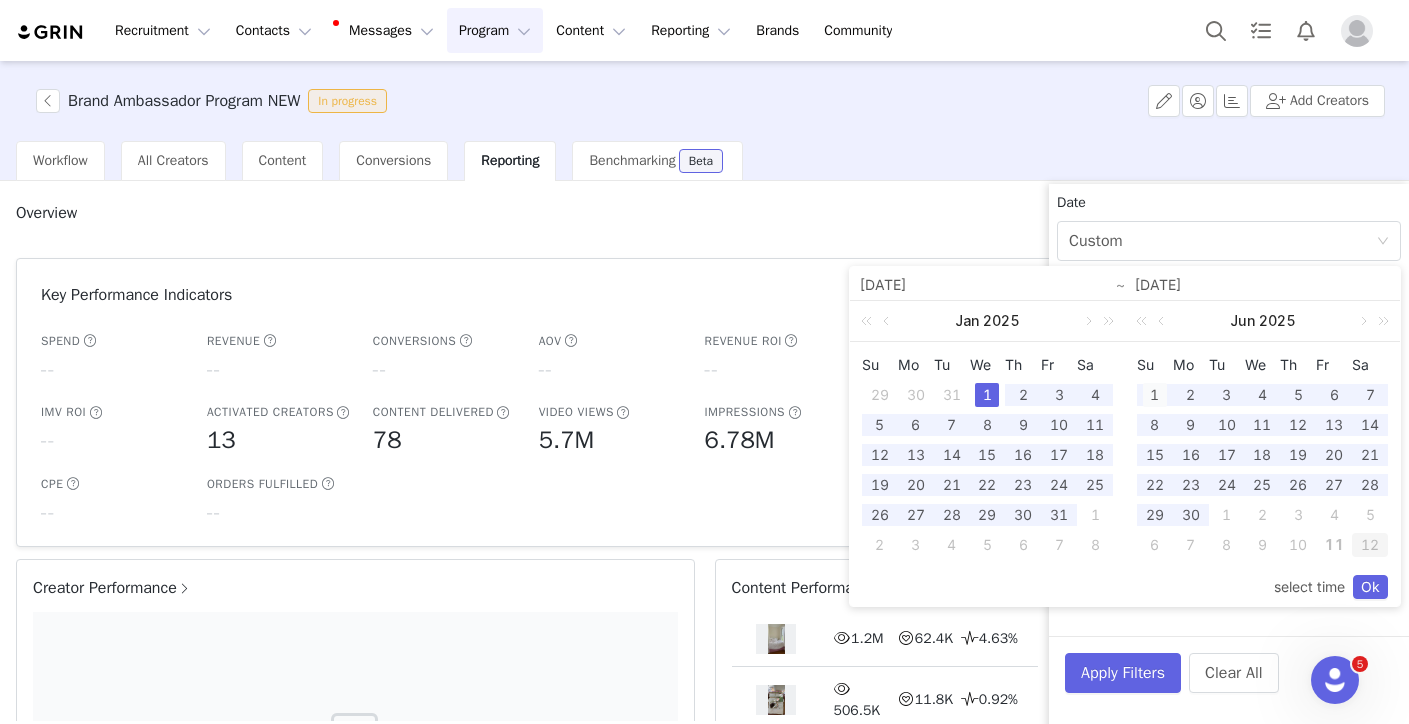 click on "1" at bounding box center (1155, 395) 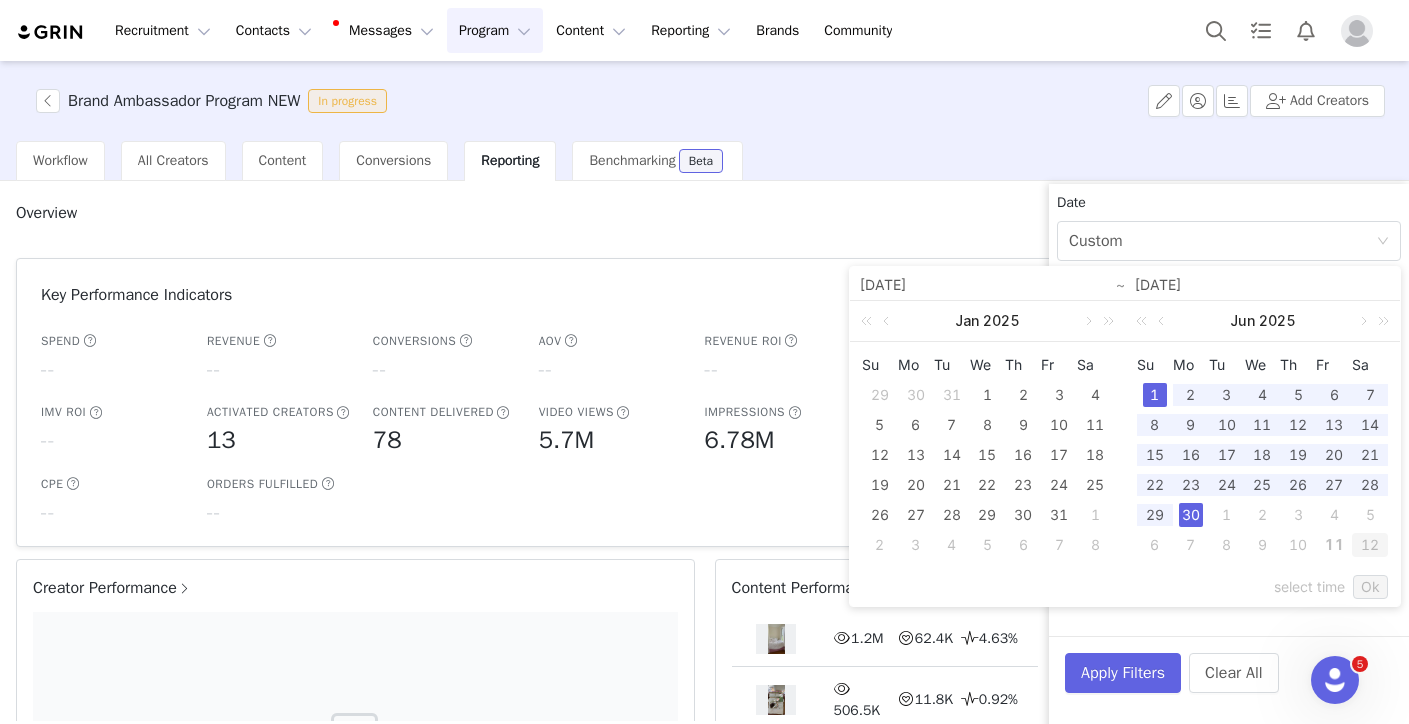 click on "30" at bounding box center [1191, 515] 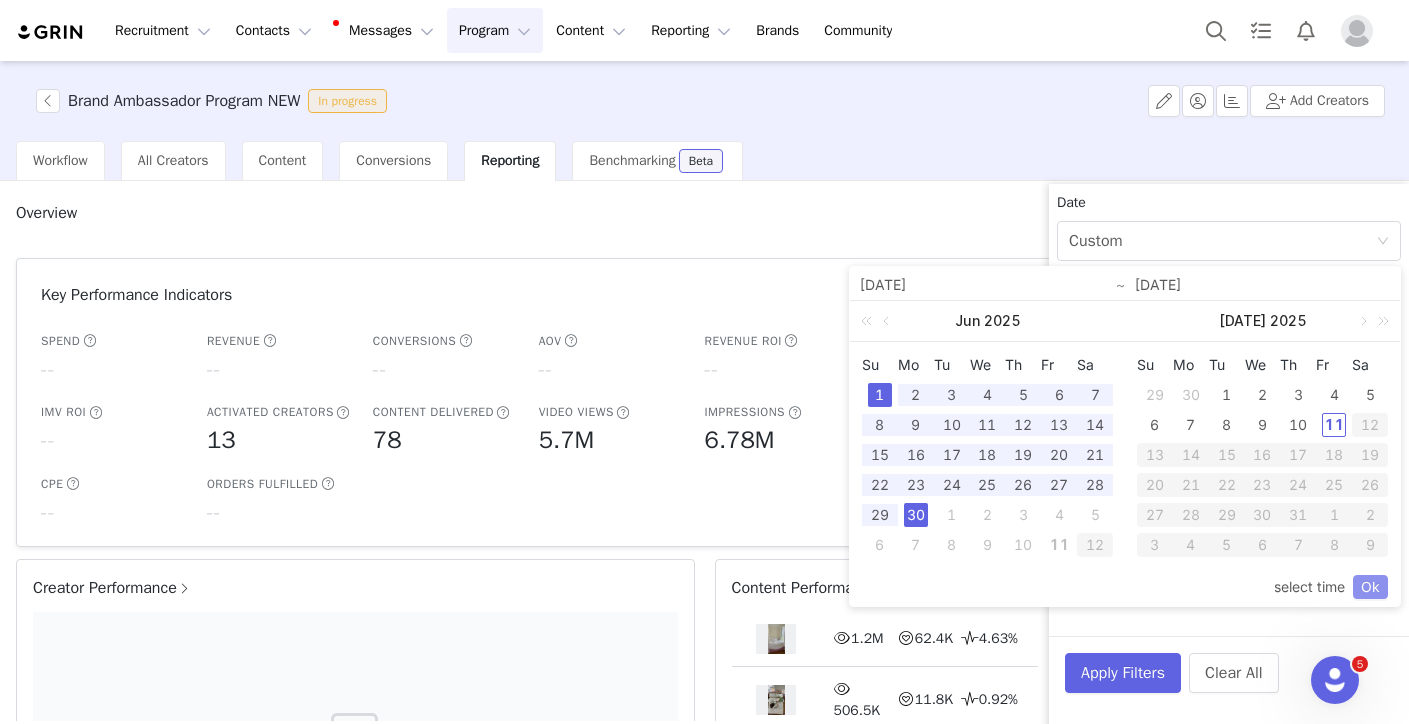 click on "Ok" at bounding box center [1370, 587] 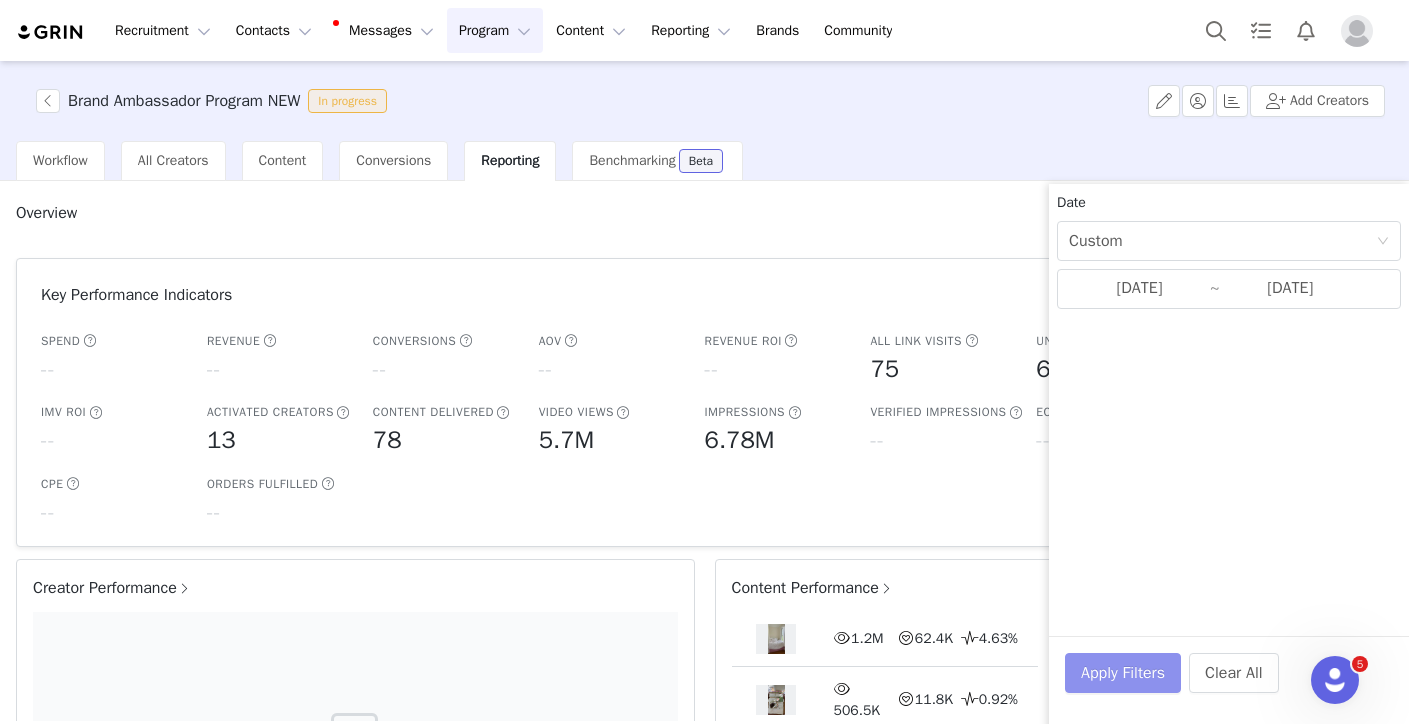 click on "Apply Filters" at bounding box center [1123, 673] 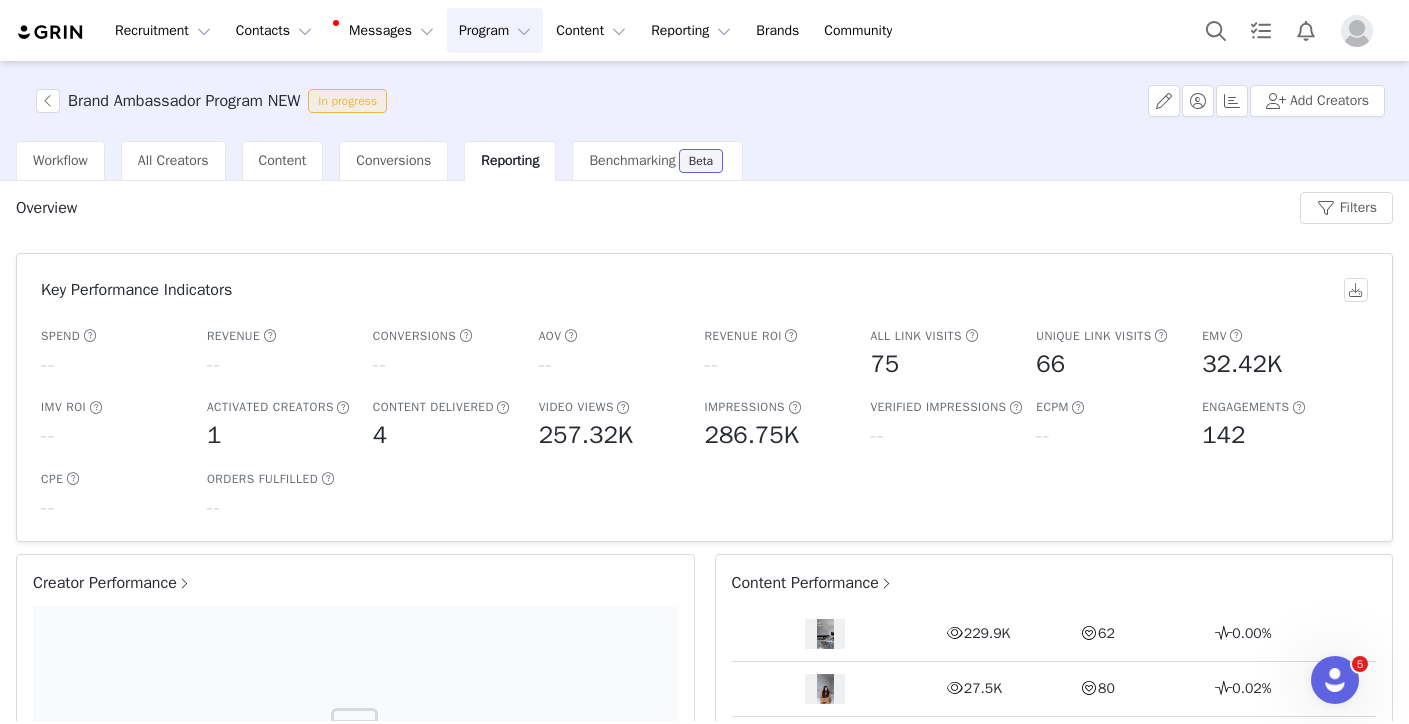 scroll, scrollTop: 0, scrollLeft: 0, axis: both 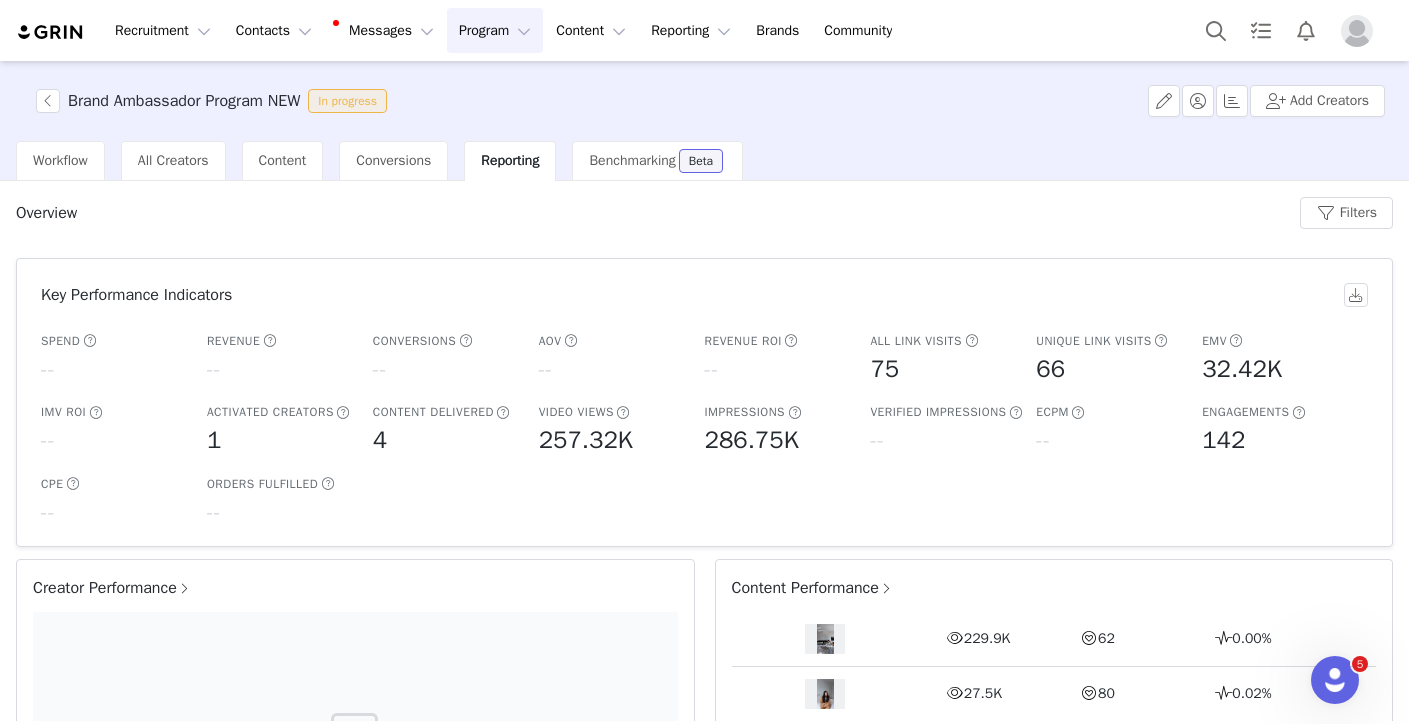 type 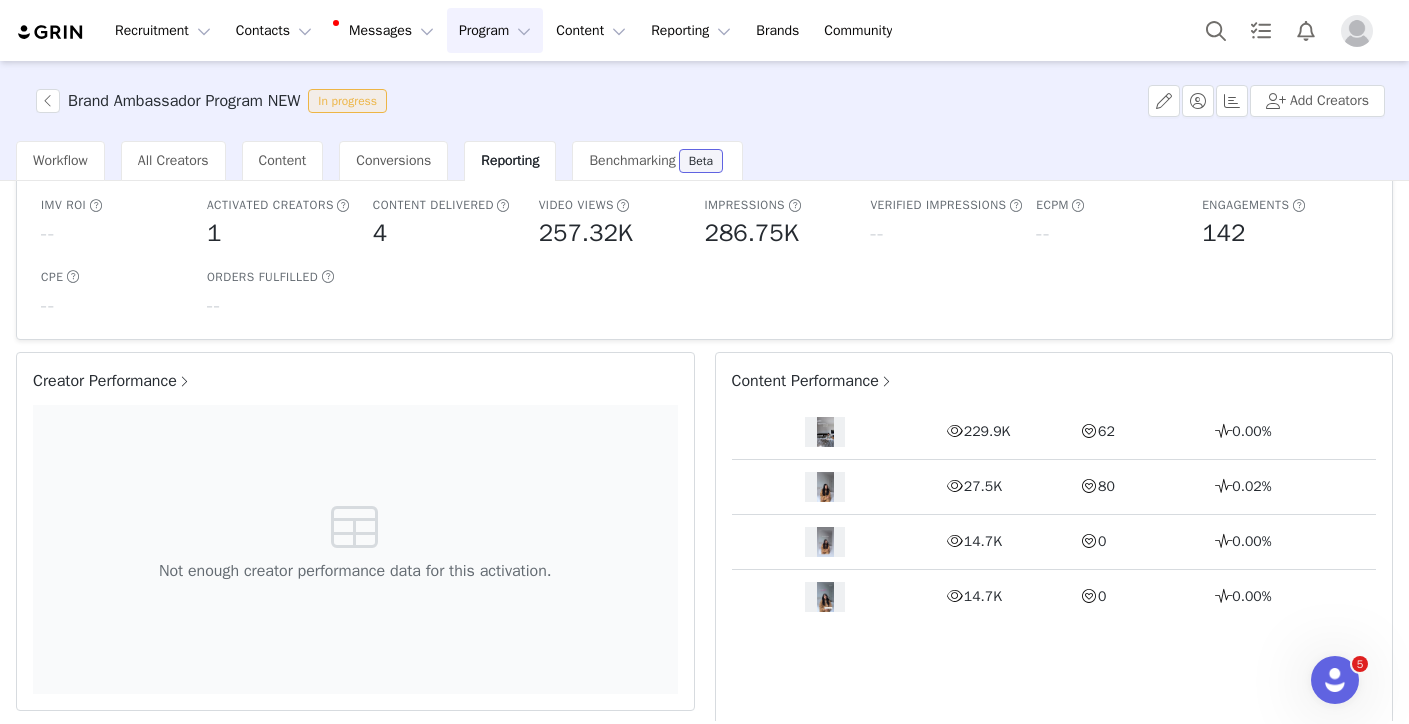 scroll, scrollTop: 0, scrollLeft: 0, axis: both 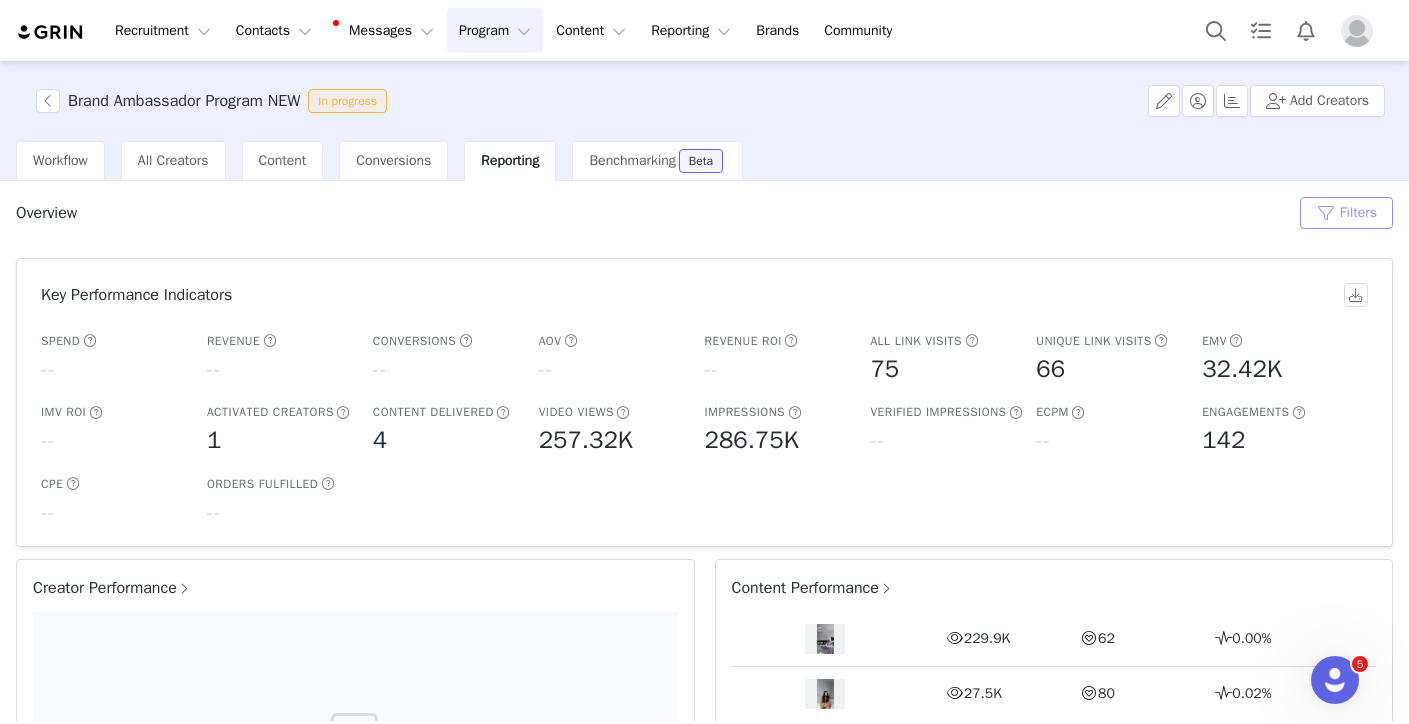 click on "Filters" at bounding box center [1346, 213] 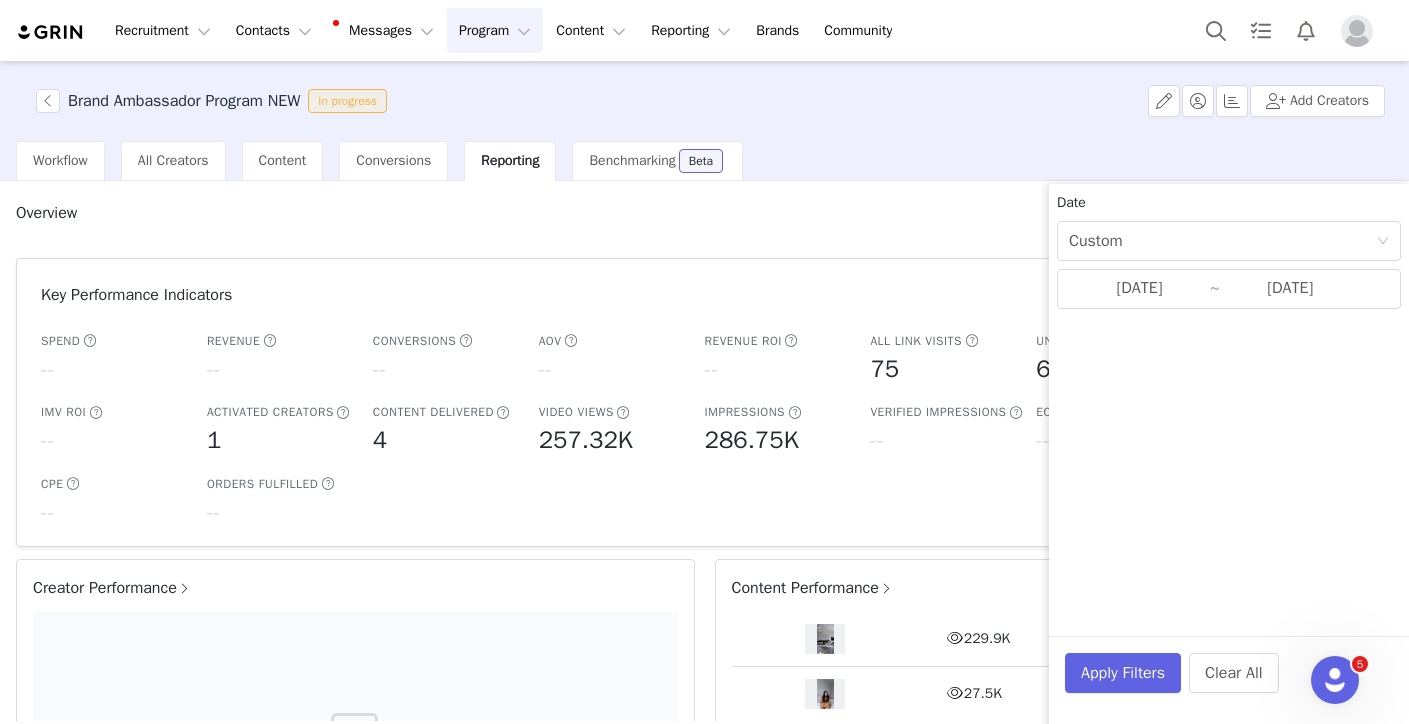 click on "Overview" at bounding box center [658, 213] 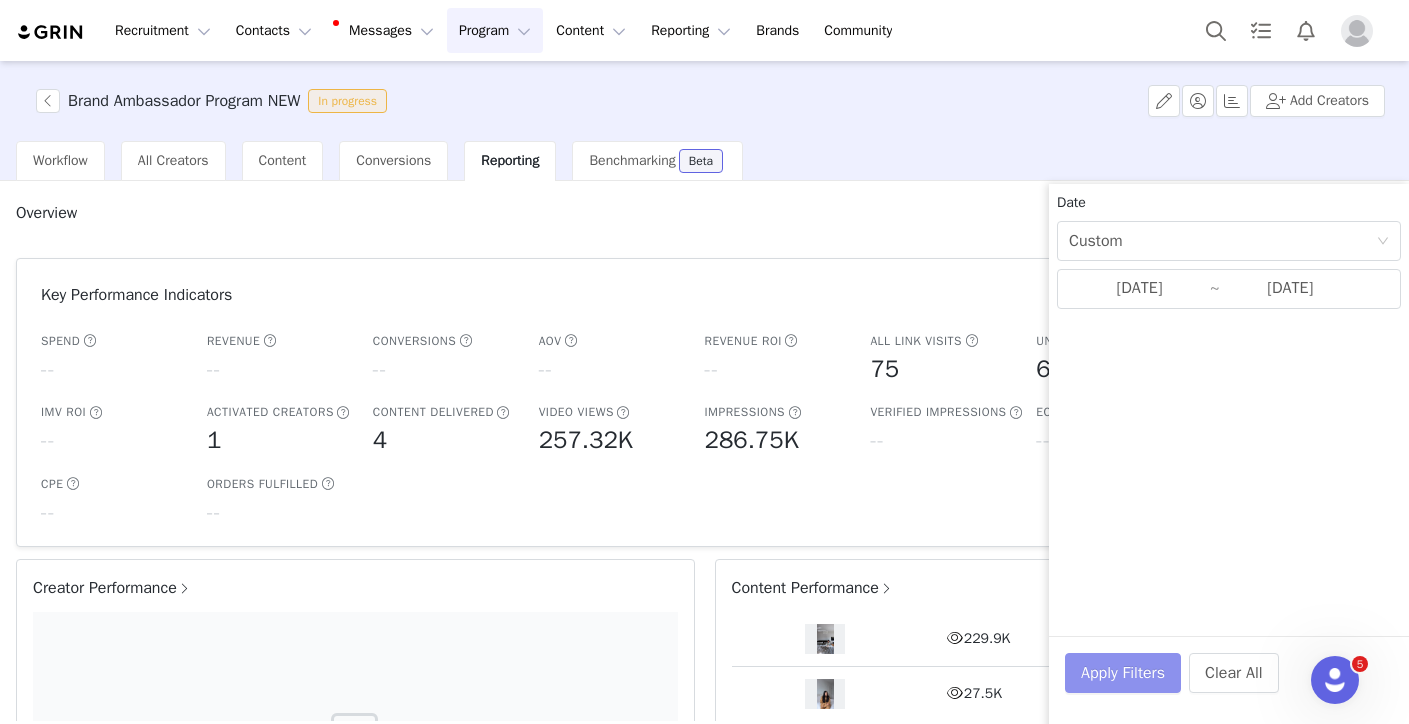 click on "Apply Filters" at bounding box center [1123, 673] 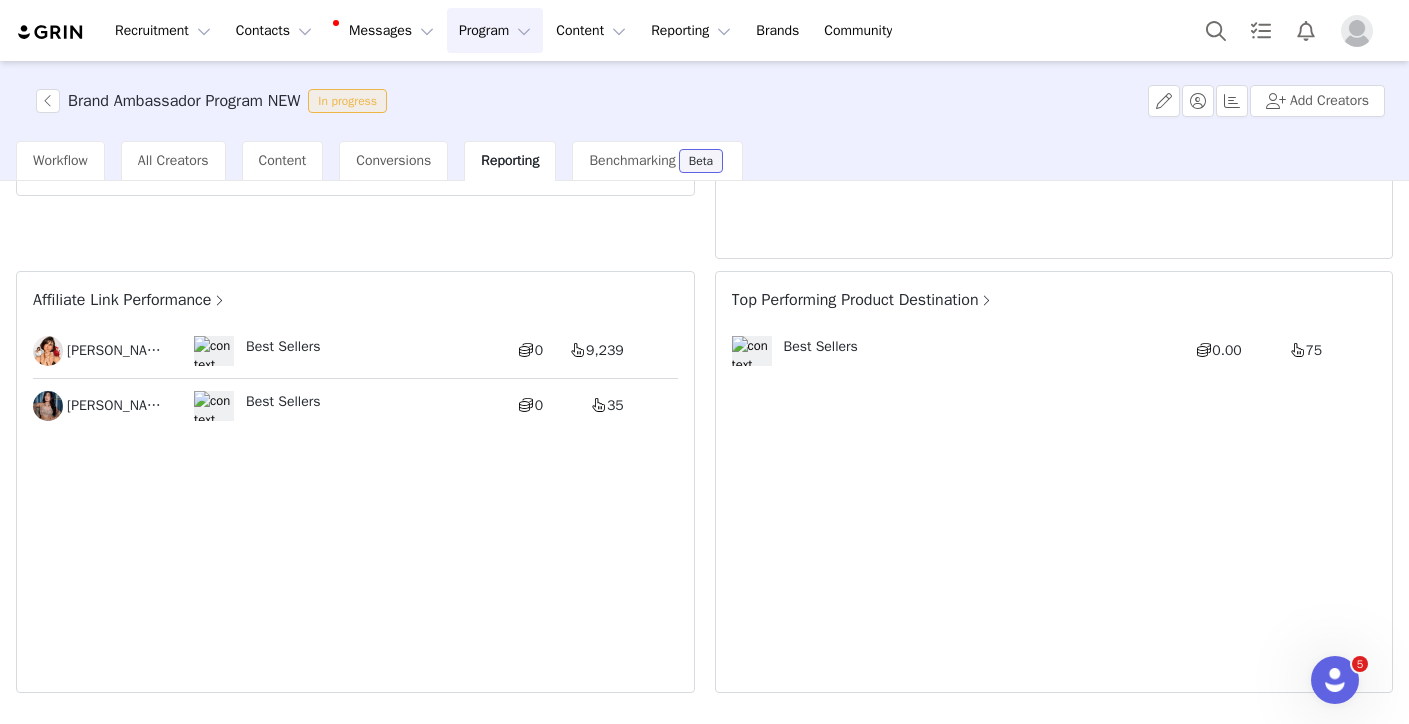 scroll, scrollTop: 0, scrollLeft: 0, axis: both 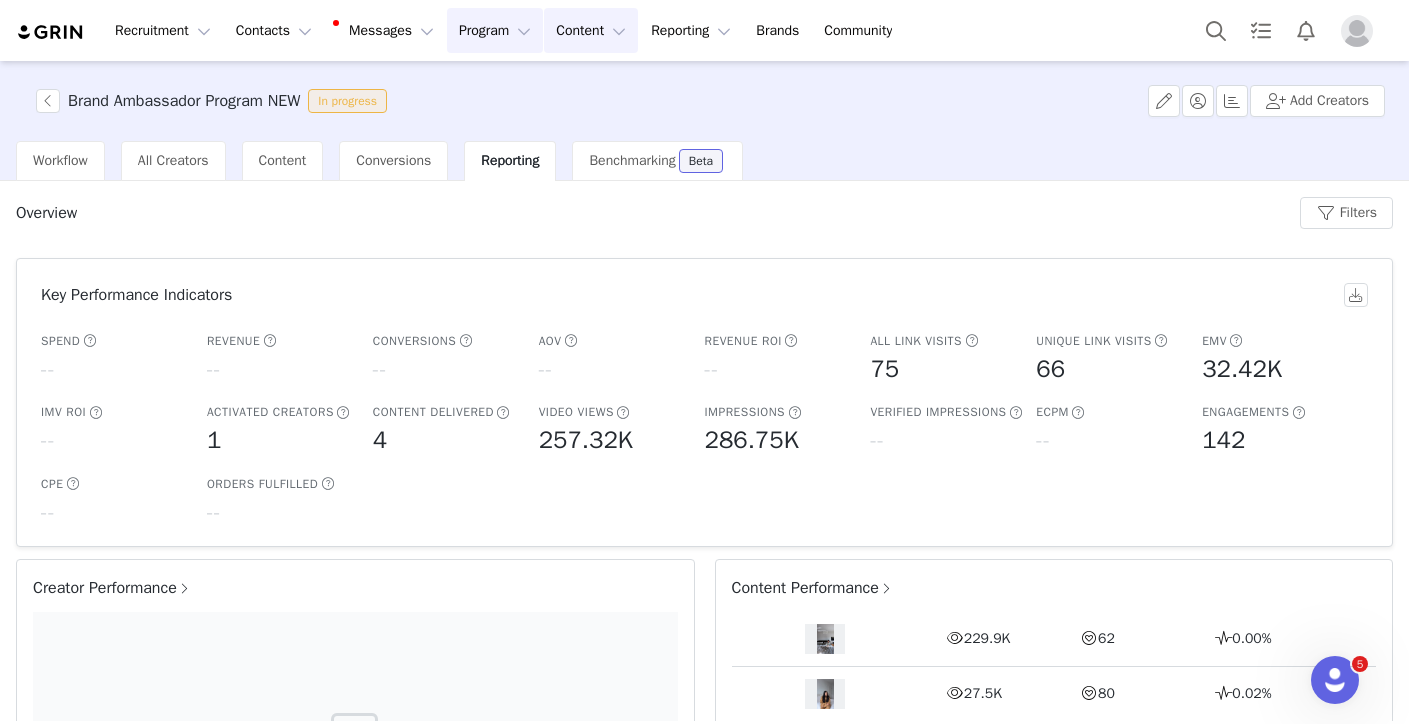 click on "Content Content" at bounding box center [591, 30] 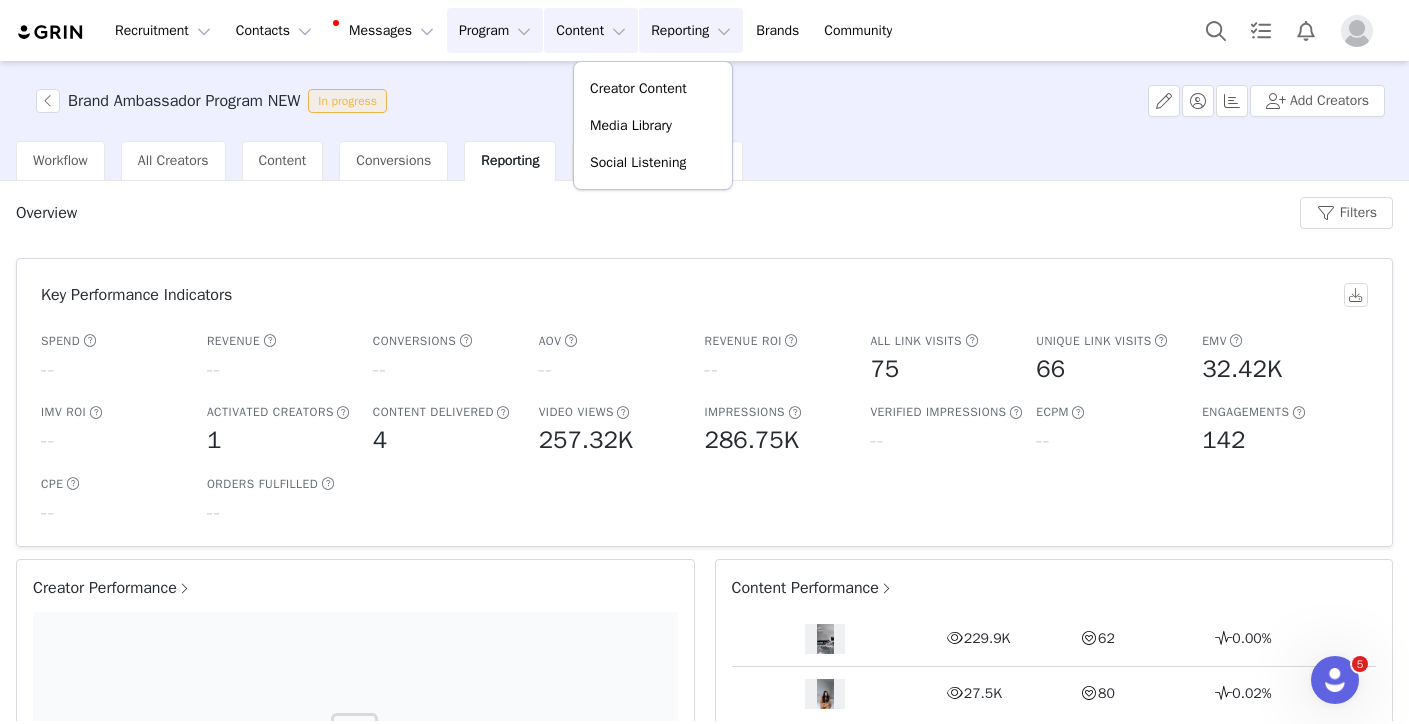 click on "Reporting Reporting" at bounding box center [691, 30] 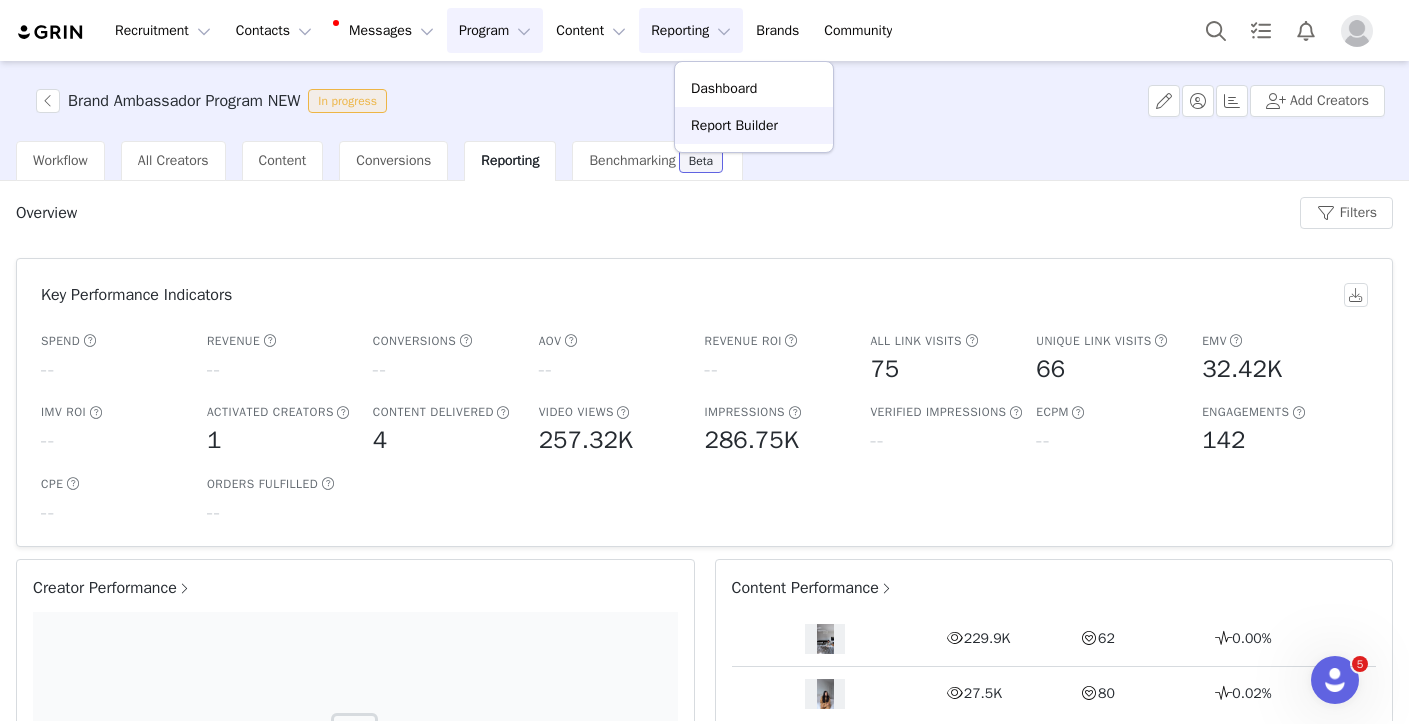 click on "Report Builder" at bounding box center [734, 125] 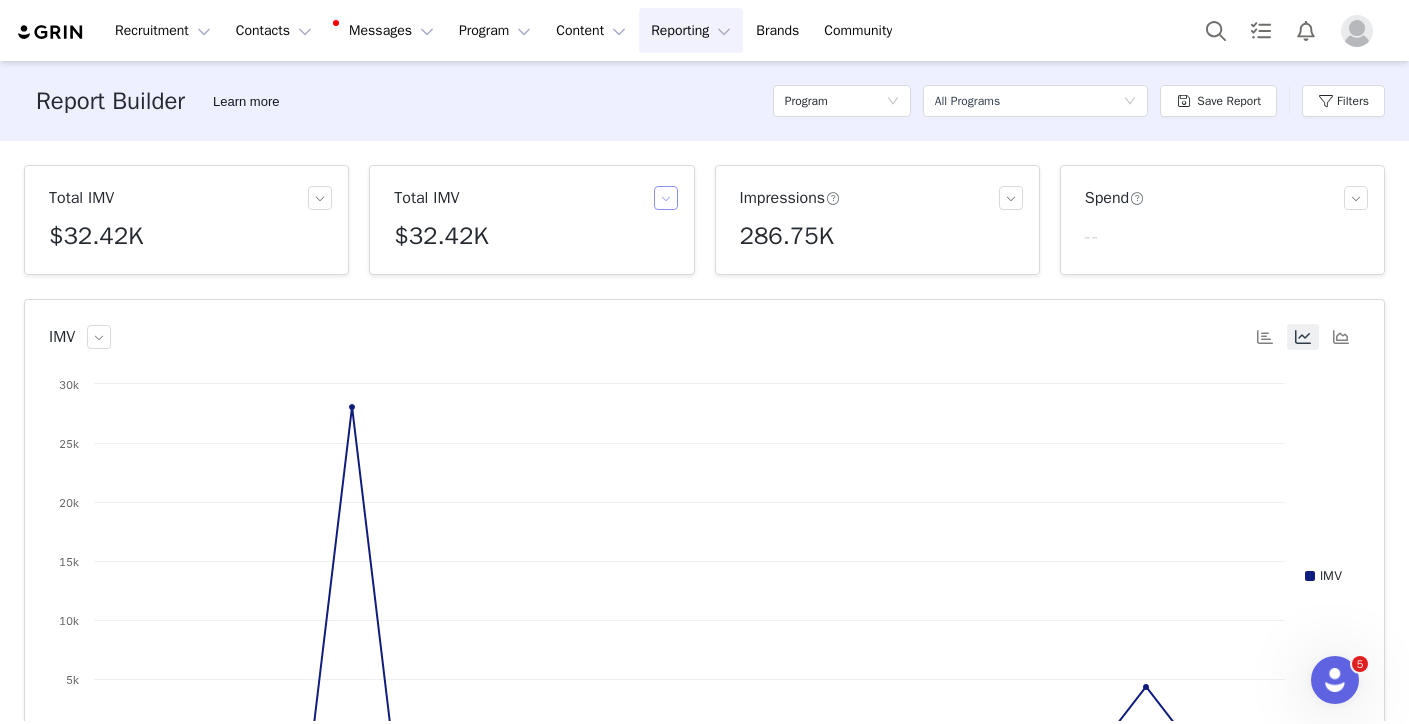 click at bounding box center (666, 198) 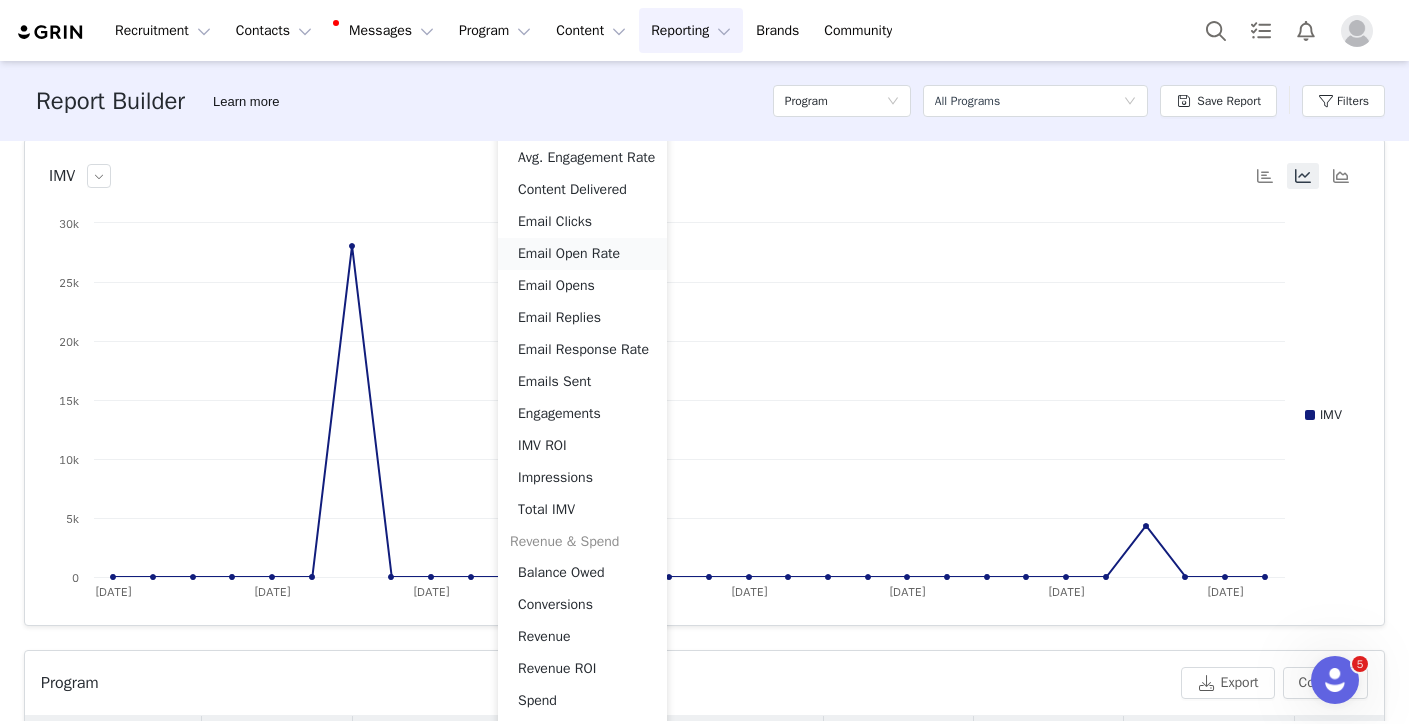 scroll, scrollTop: 180, scrollLeft: 0, axis: vertical 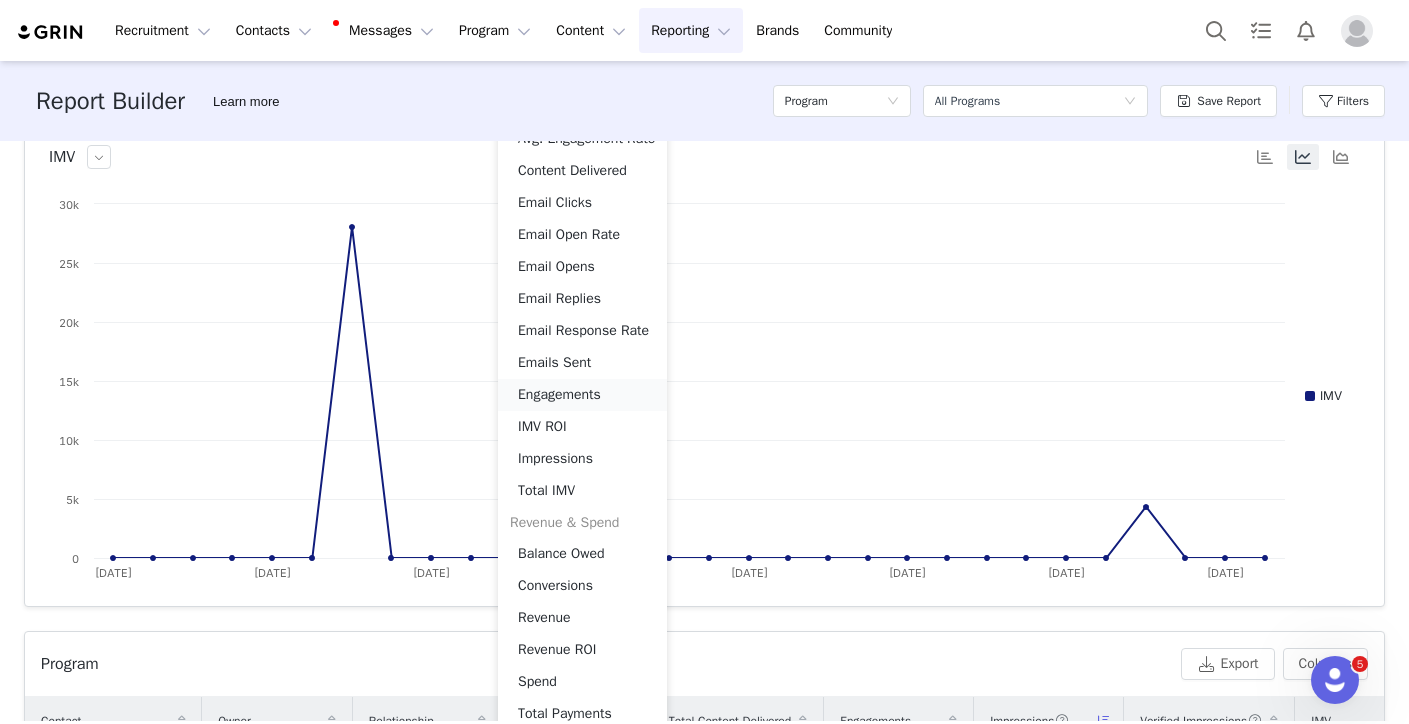 click on "Engagements" at bounding box center (582, 395) 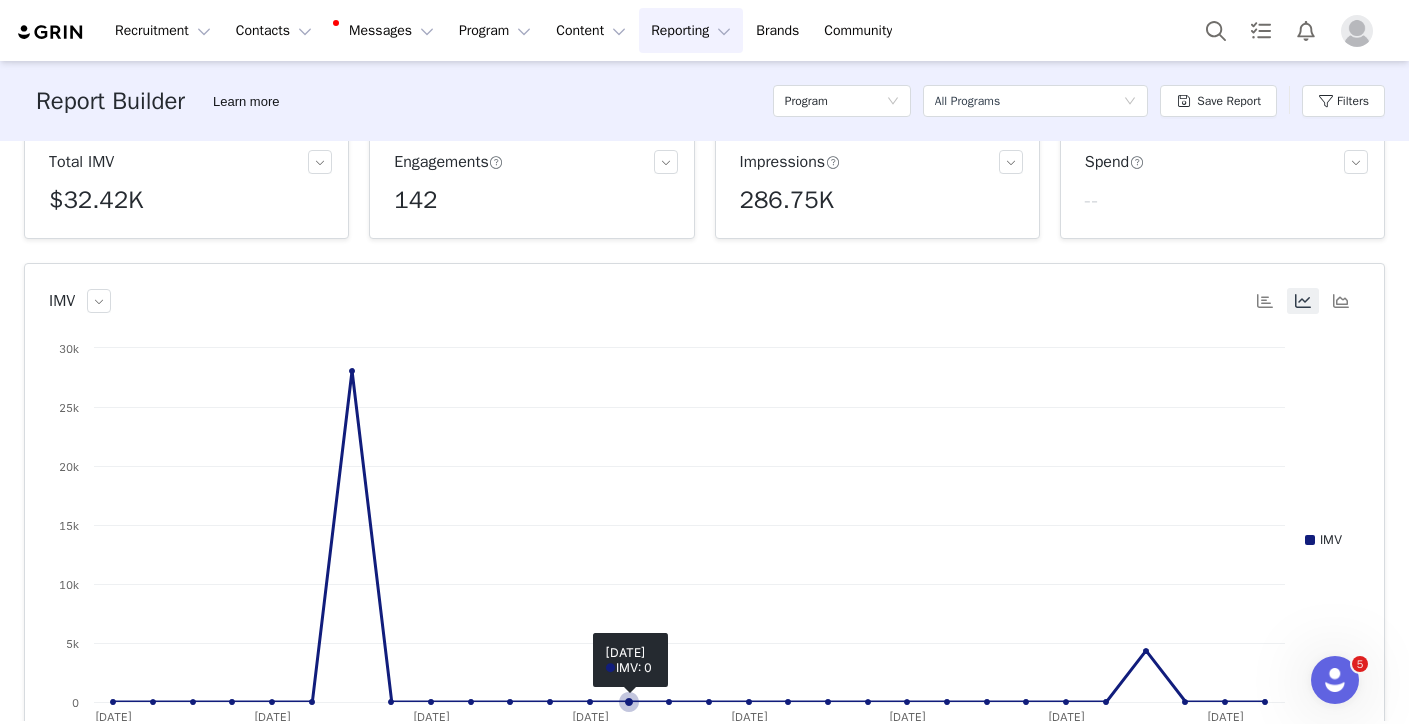 scroll, scrollTop: 0, scrollLeft: 0, axis: both 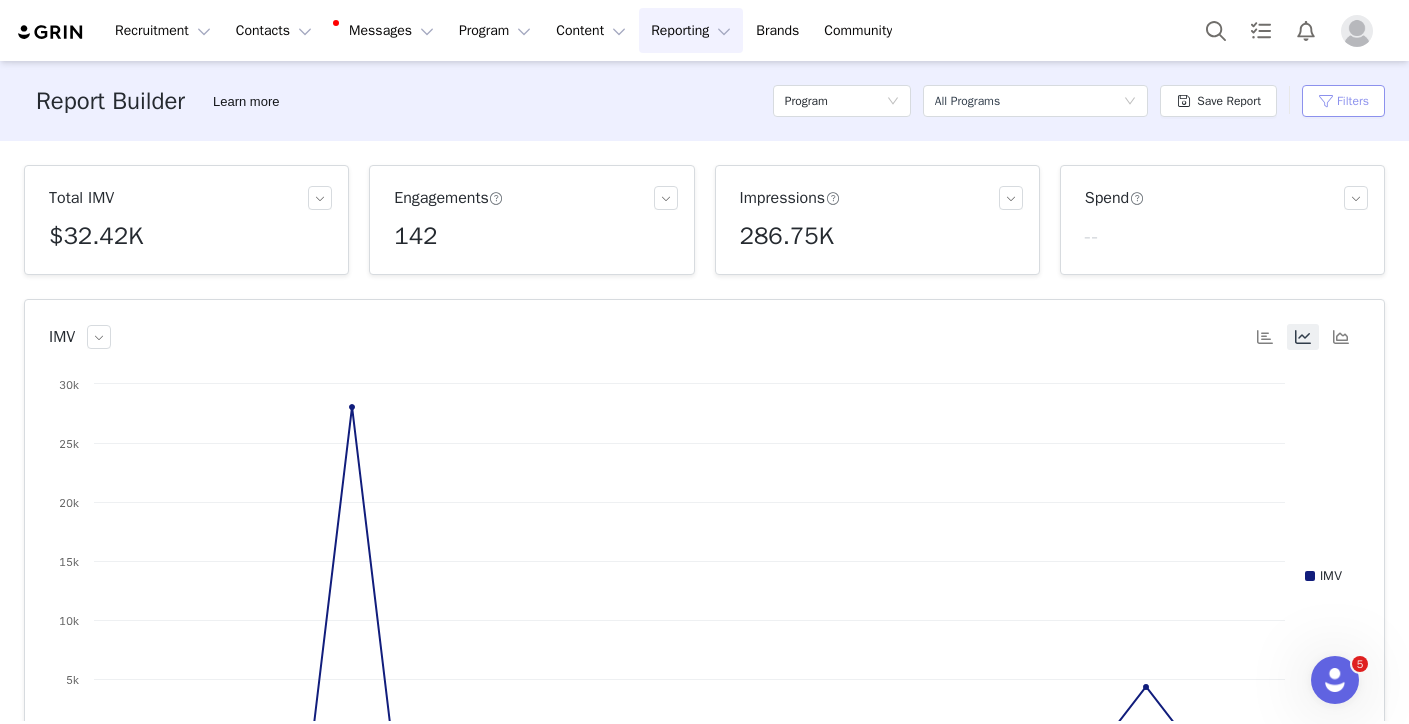 click on "Filters" at bounding box center [1343, 101] 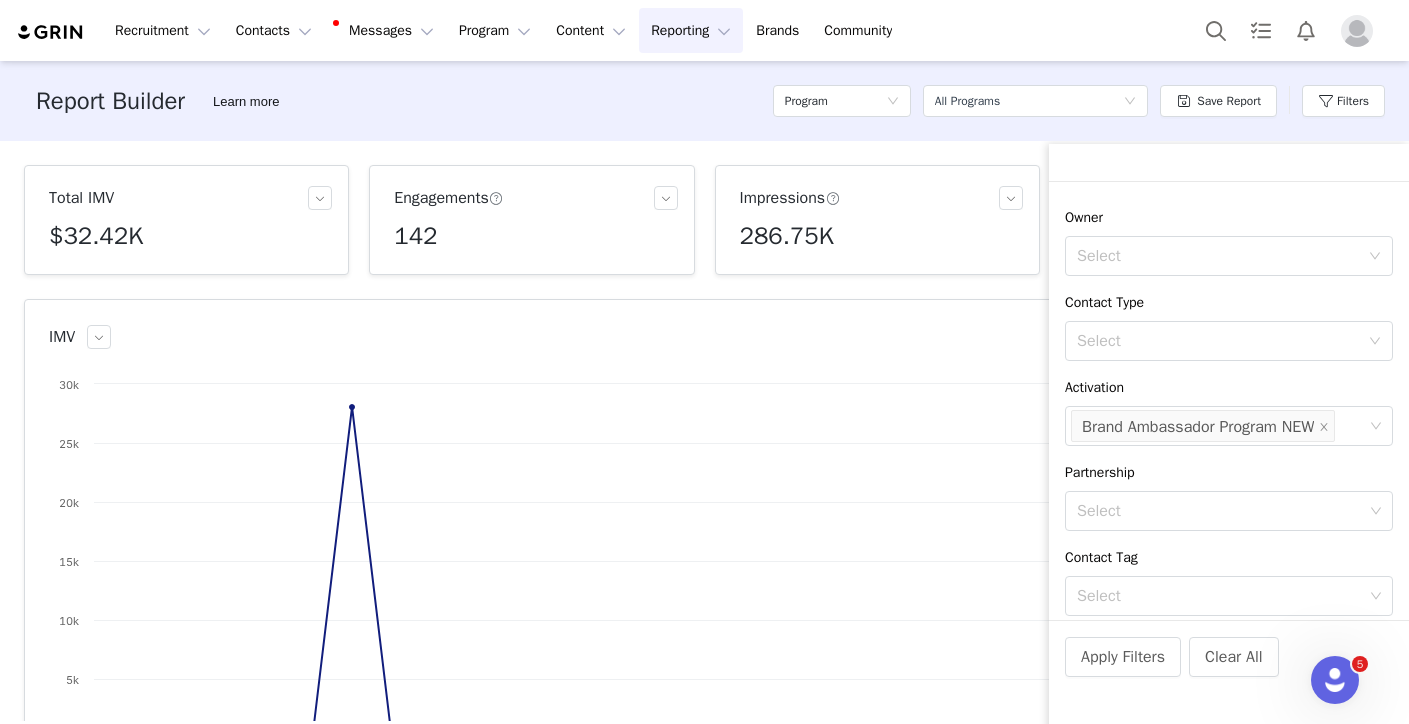 scroll, scrollTop: 0, scrollLeft: 0, axis: both 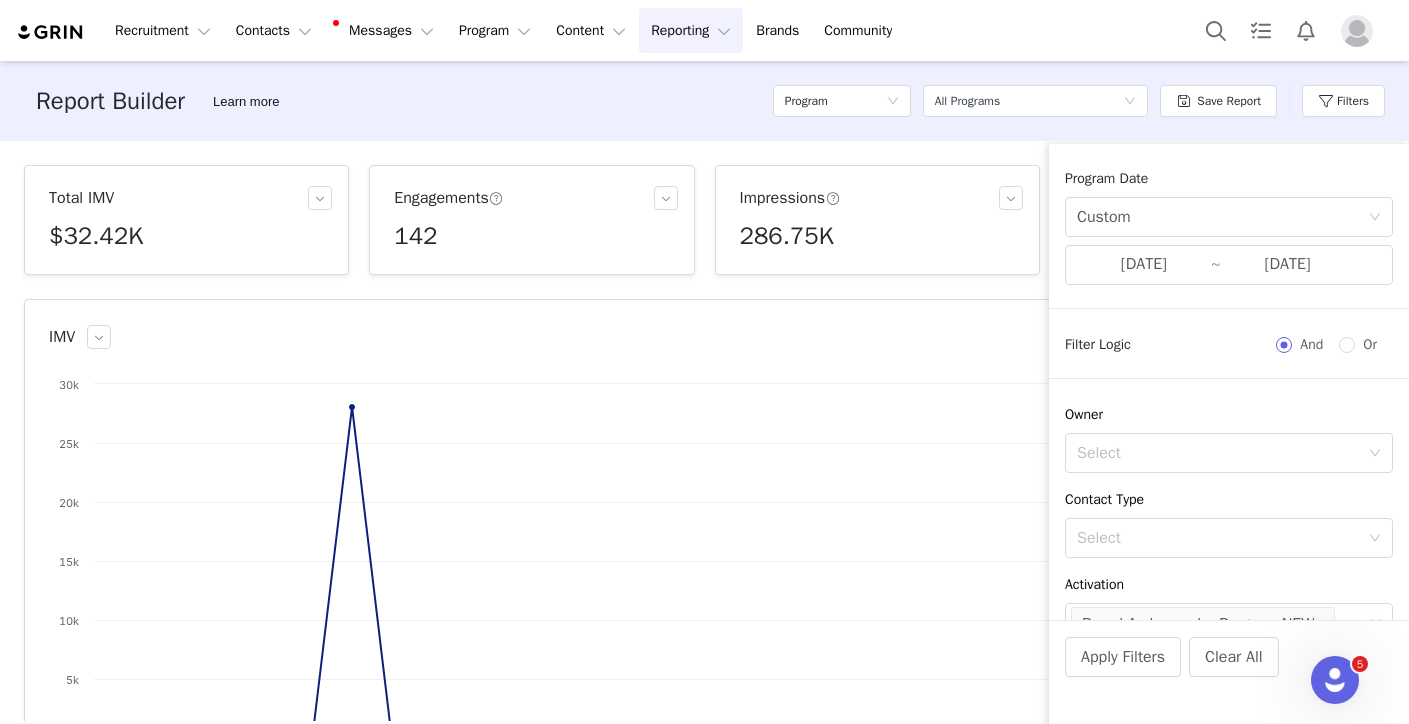 click on "Total IMV        $32.42K  Engagements        142  Impressions        286.75K  Spend        -- IMV     Created with Highcharts 9.3.3 Chart title IMV [DATE] [DATE] [DATE] [DATE] [DATE] [DATE] [DATE] [DATE] 0 5k 10k 15k 20k 25k 30k [DATE] ​ ●   IMV: 0 ​  Program      Export     Columns  Contact   Owner   Relationship   Email   Total Content Delivered   Engagements   Impressions   Verified Impressions   IMV   Total Conversions   Total Revenue   # of Products Sent   [PERSON_NAME]  Creator 1 62 229.9K  -  $28,069.44 0 $0.00 0  [PERSON_NAME]  Creator 3 80 56.9K  -  $4,351.40 0 $0.00 0  [PERSON_NAME]  Creator 0  -  0 $0.00 0  [PERSON_NAME]  Creator 0  -  0 $0.00 0  [PERSON_NAME]  Creator [EMAIL_ADDRESS][DOMAIN_NAME] 0  -  0 $0.00 0  [PERSON_NAME]  Creator 0  -  0 $0.00 0  [PERSON_NAME]  Creator 0  -  0 $0.00 0  [PERSON_NAME]  Creator 0  -  0 $0.00 0  [PERSON_NAME]   Archived  Creator [PERSON_NAME][EMAIL_ADDRESS][DOMAIN_NAME] 0  -  0 $0.00 0  [PERSON_NAME]  Creator 0  -  0 $0.00 0  [PERSON_NAME]  Creator 0  -  0 $0.00 0" at bounding box center [704, 431] 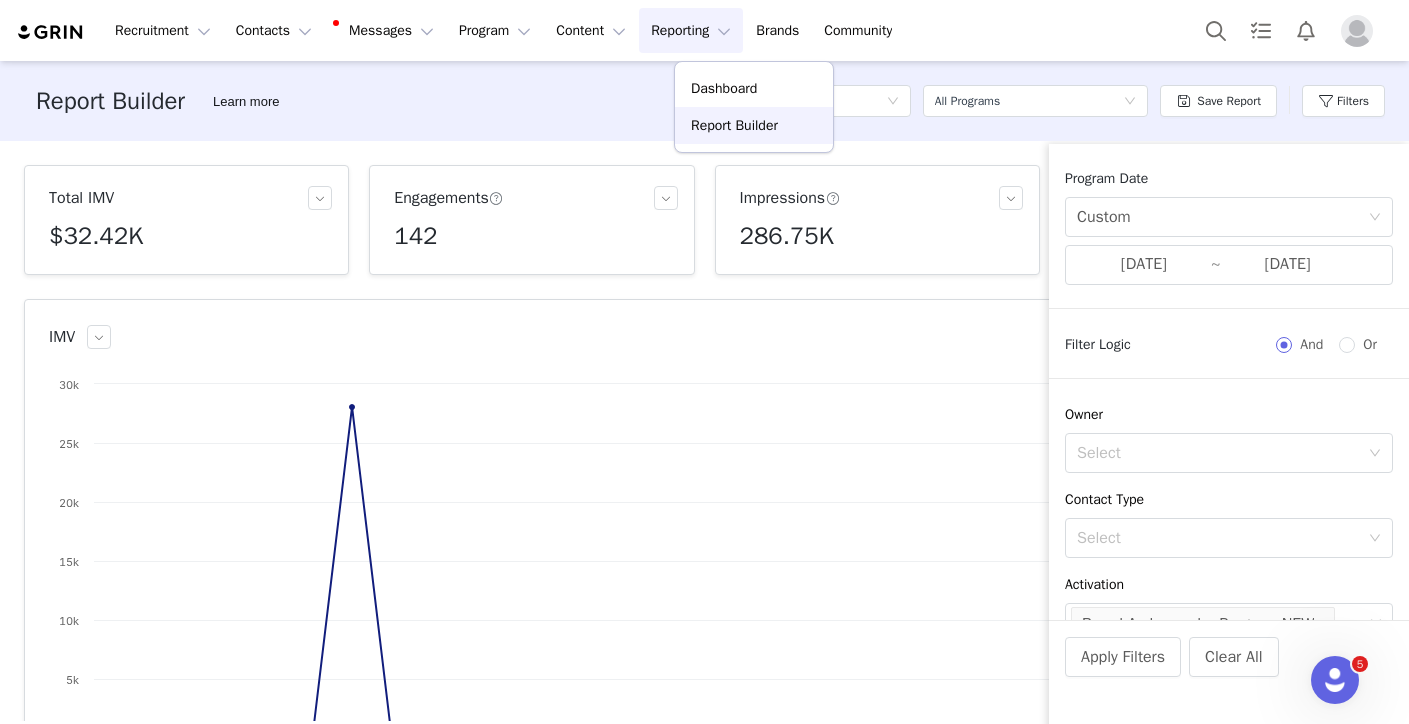 click on "Report Builder" at bounding box center (734, 125) 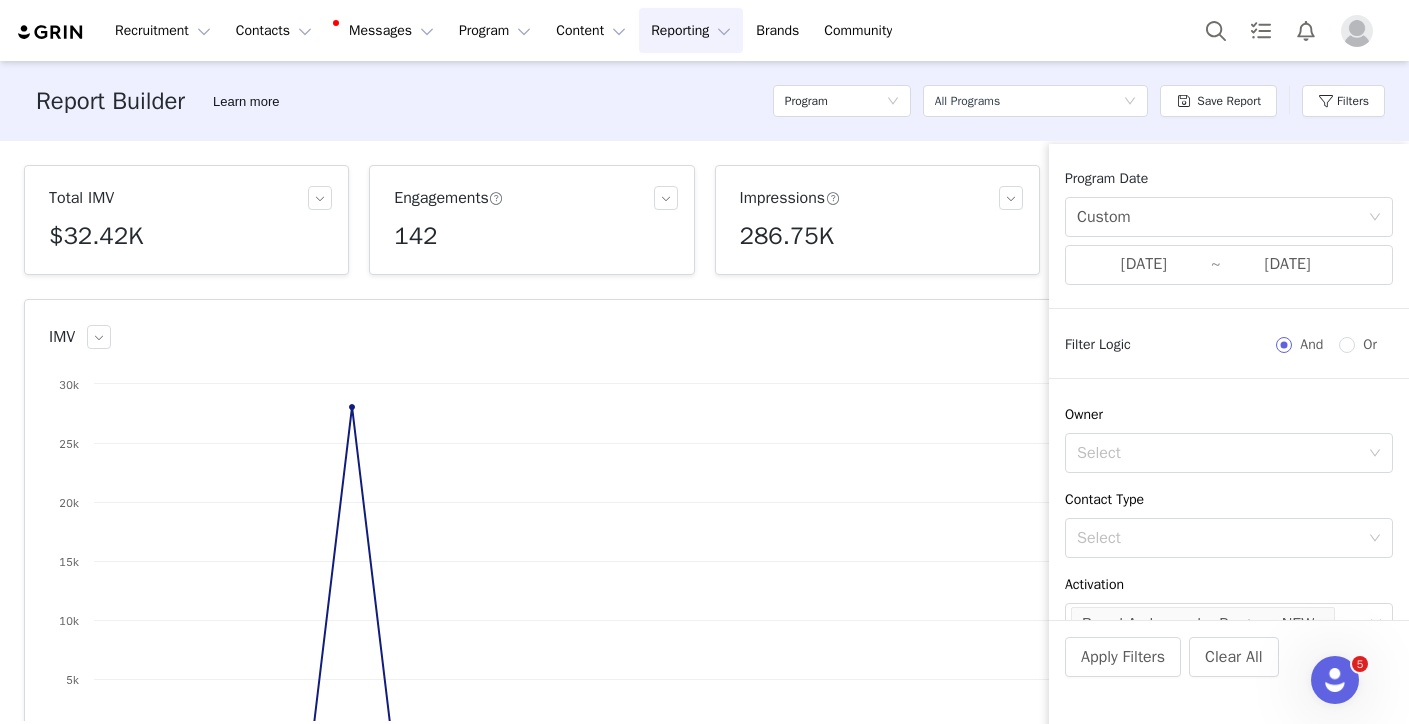 click on "Reporting Reporting" at bounding box center [691, 30] 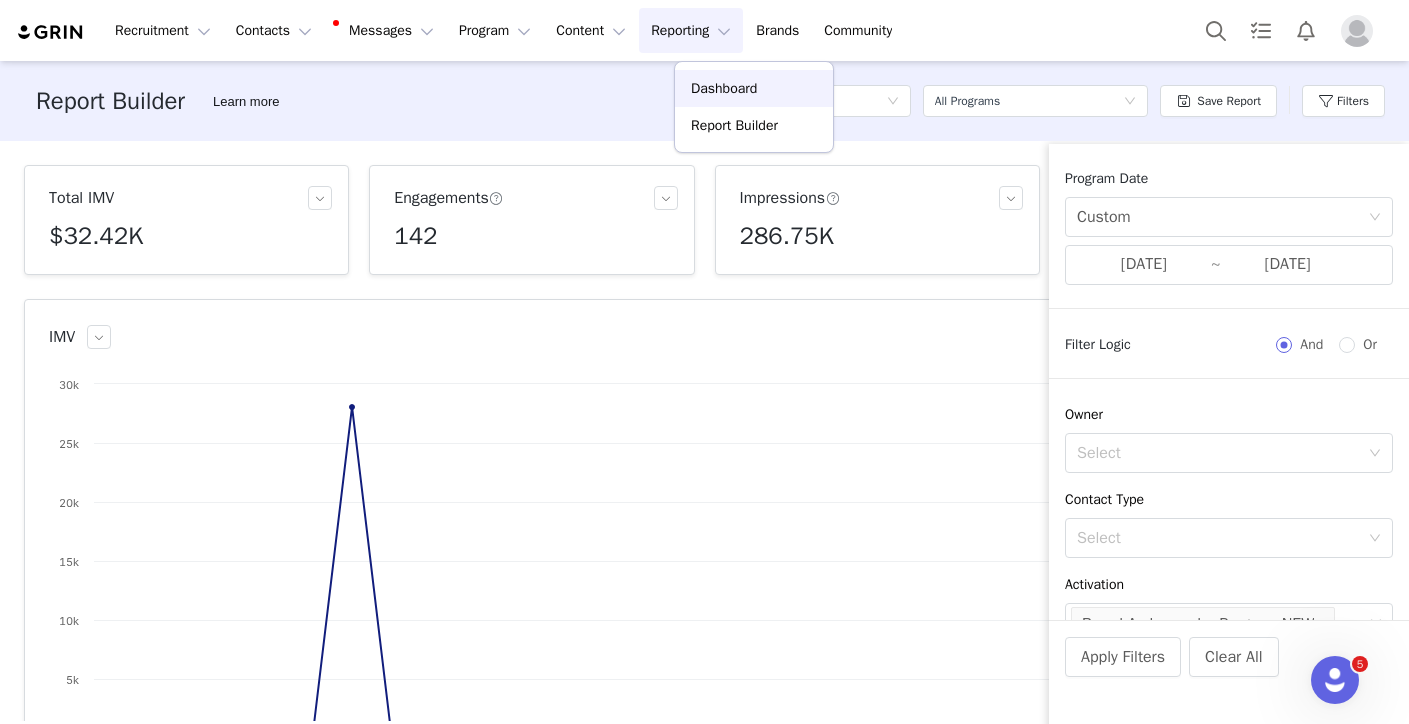 click on "Dashboard" at bounding box center [724, 88] 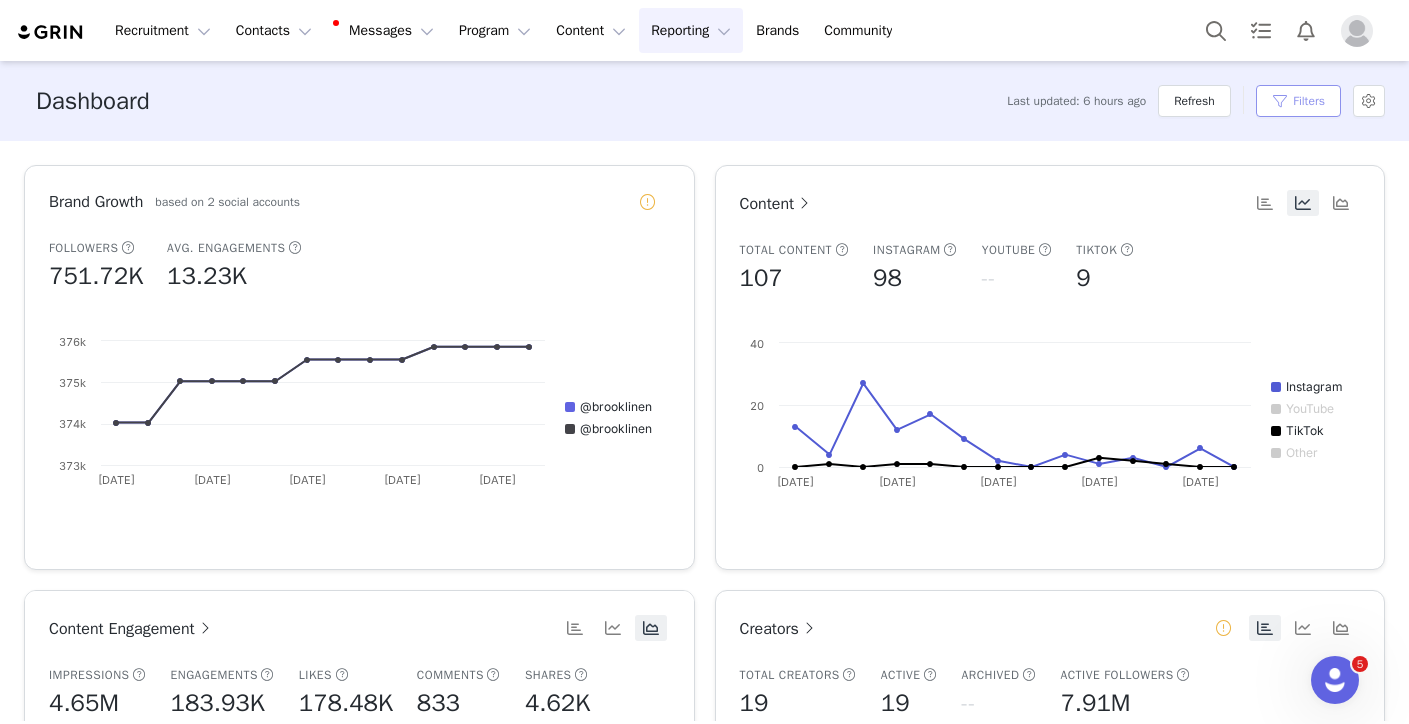 click on "Filters" at bounding box center (1298, 101) 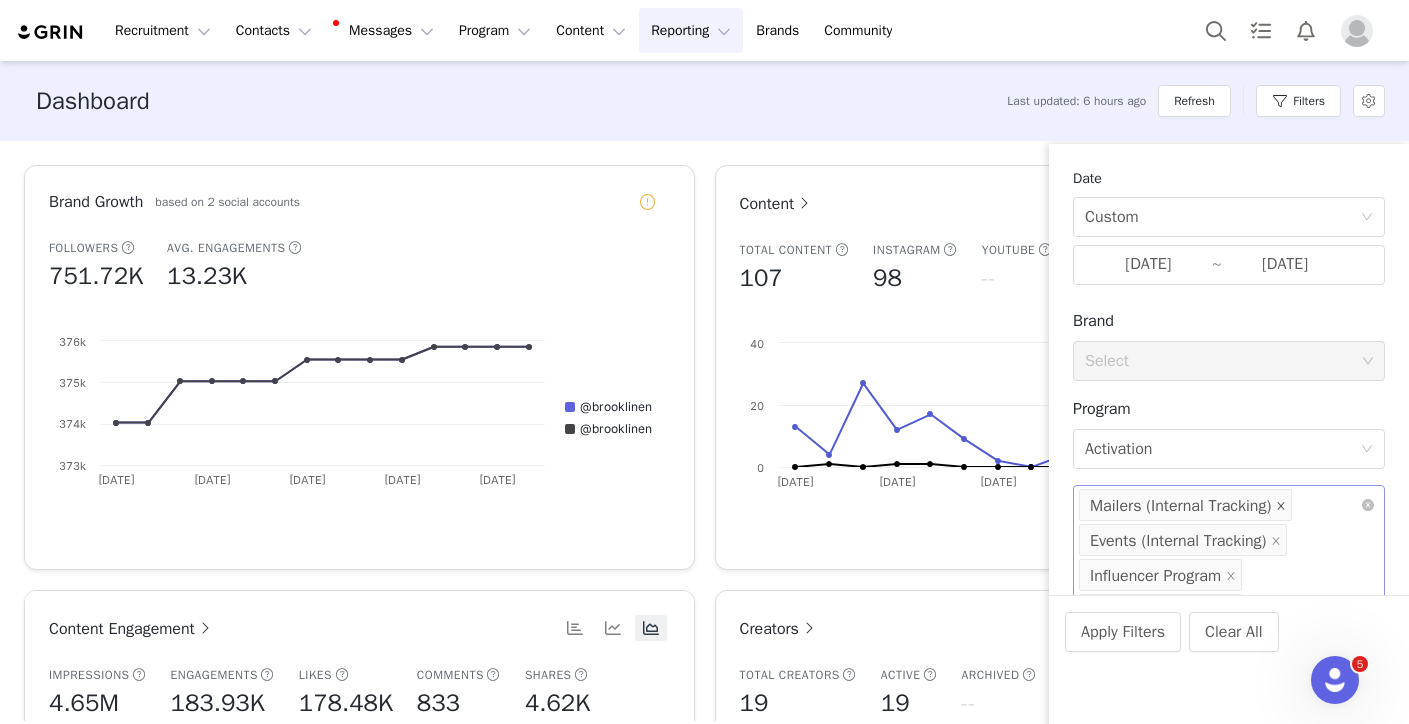 click 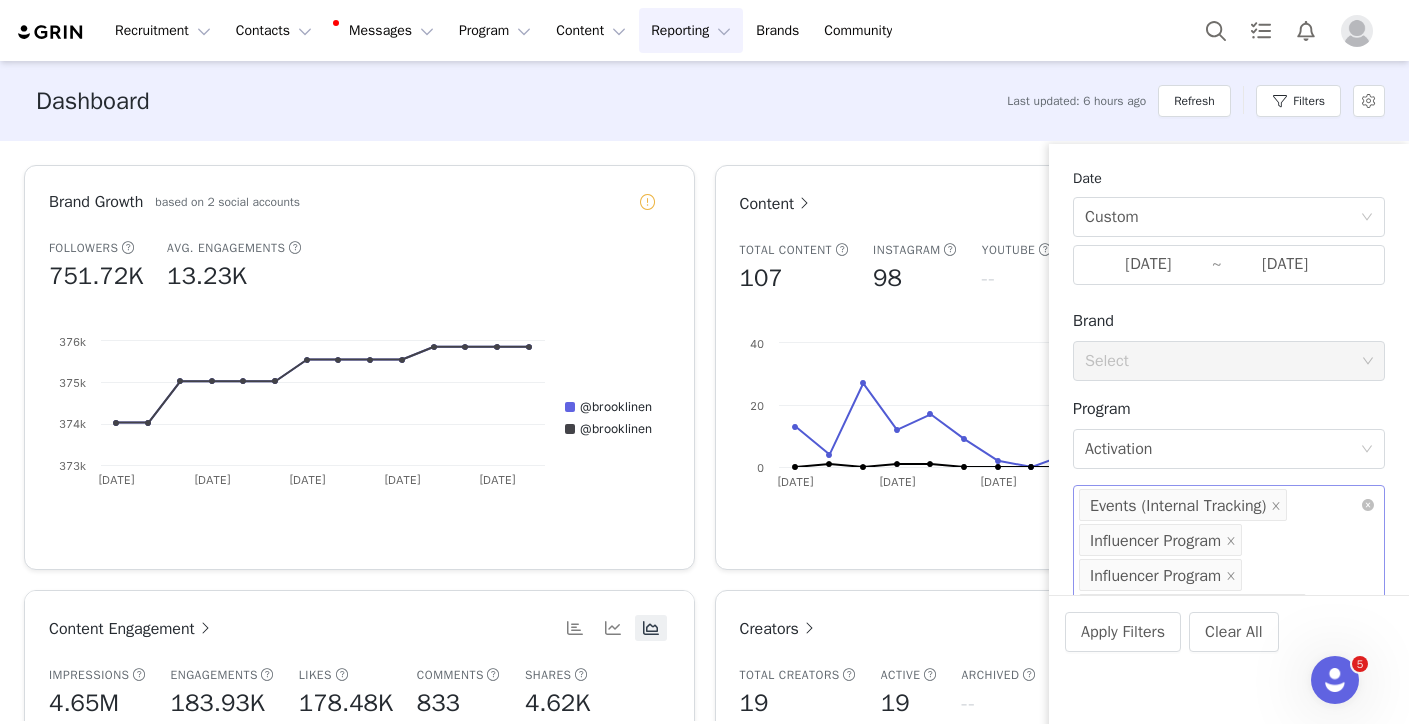 click 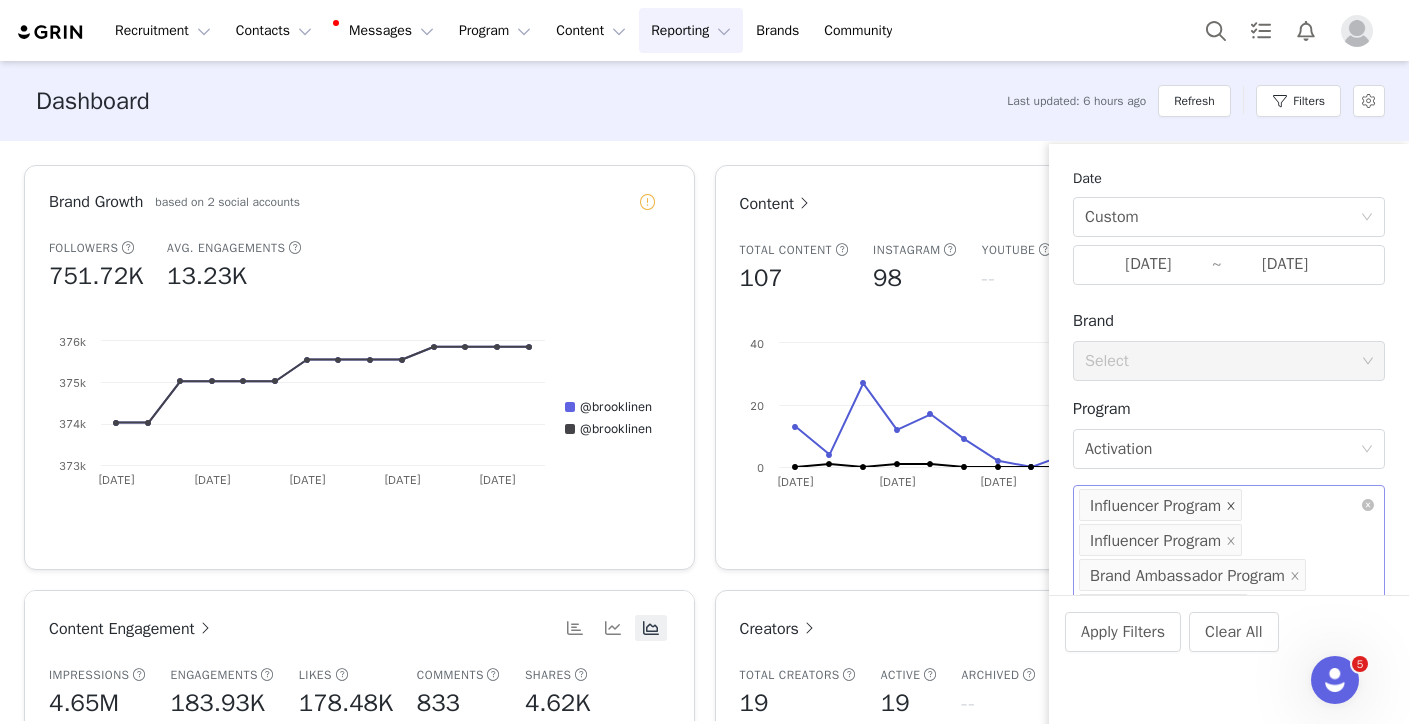 click 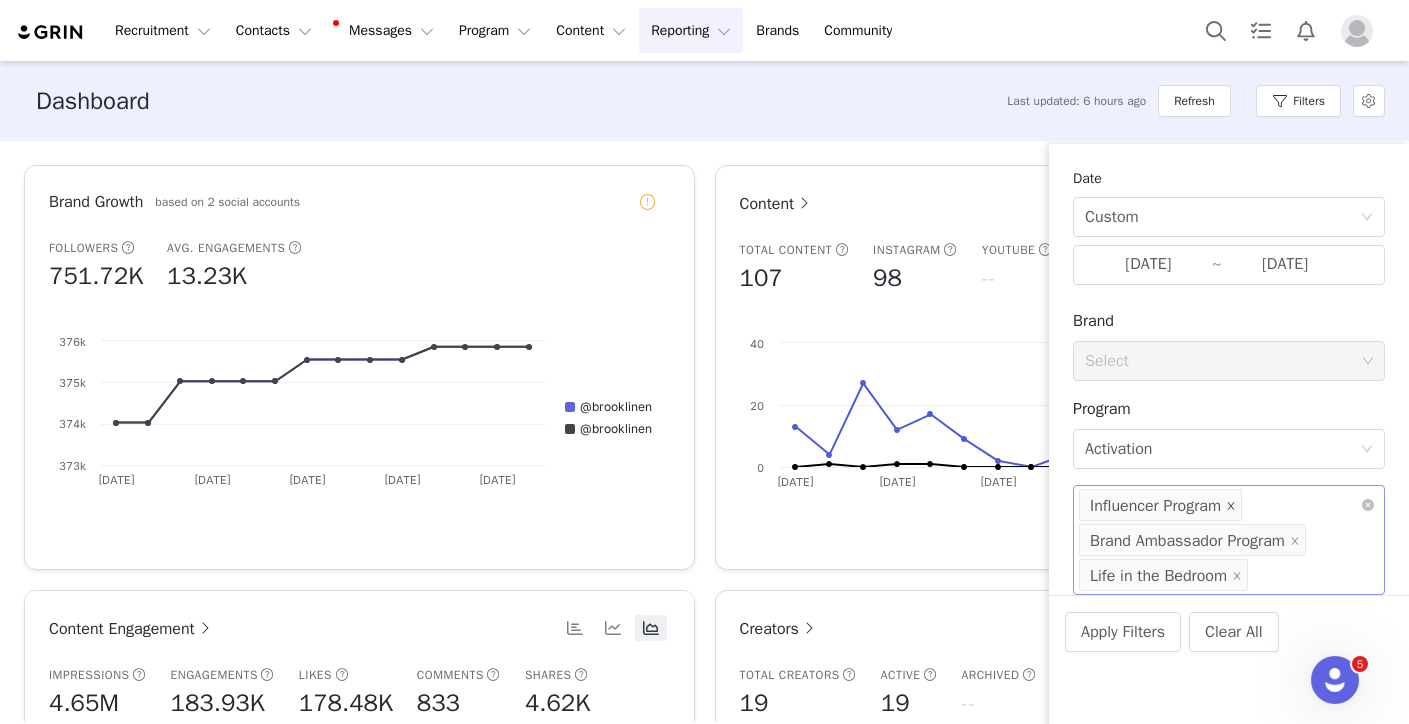 click at bounding box center (1231, 506) 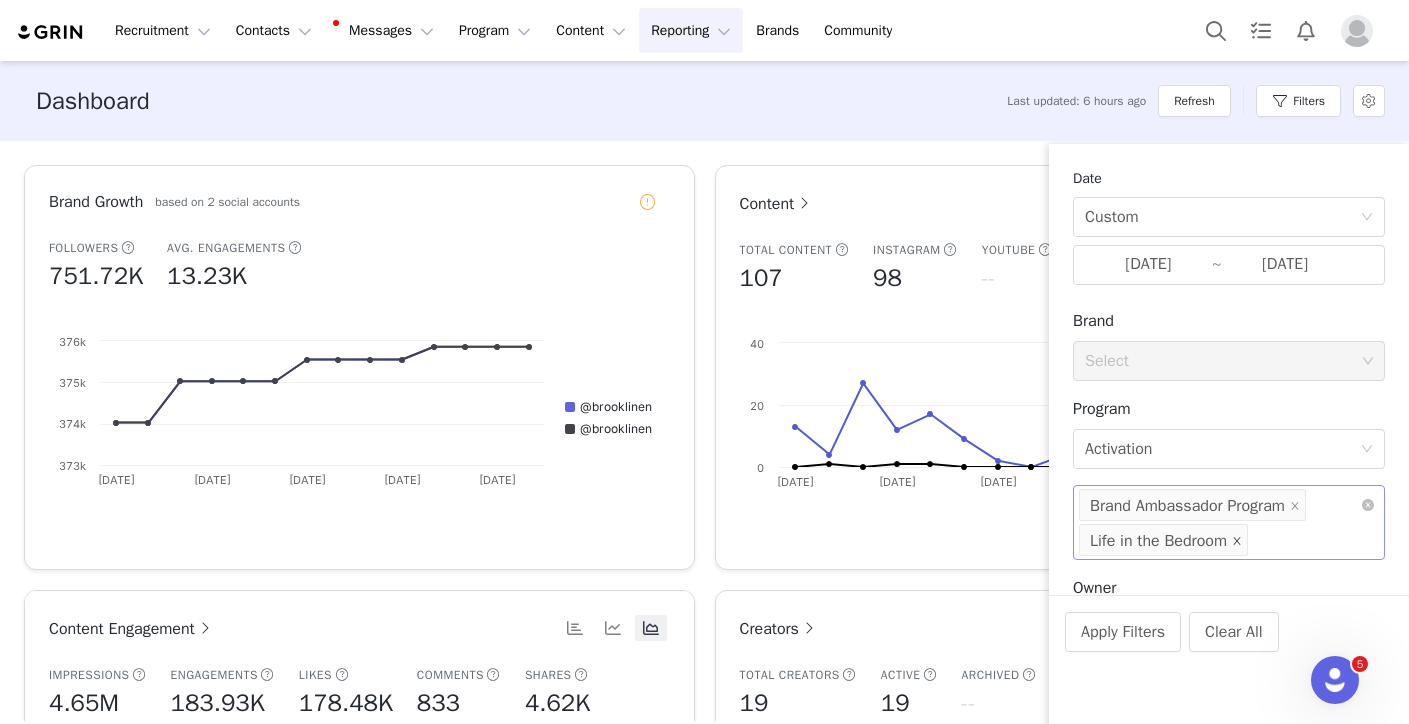 click 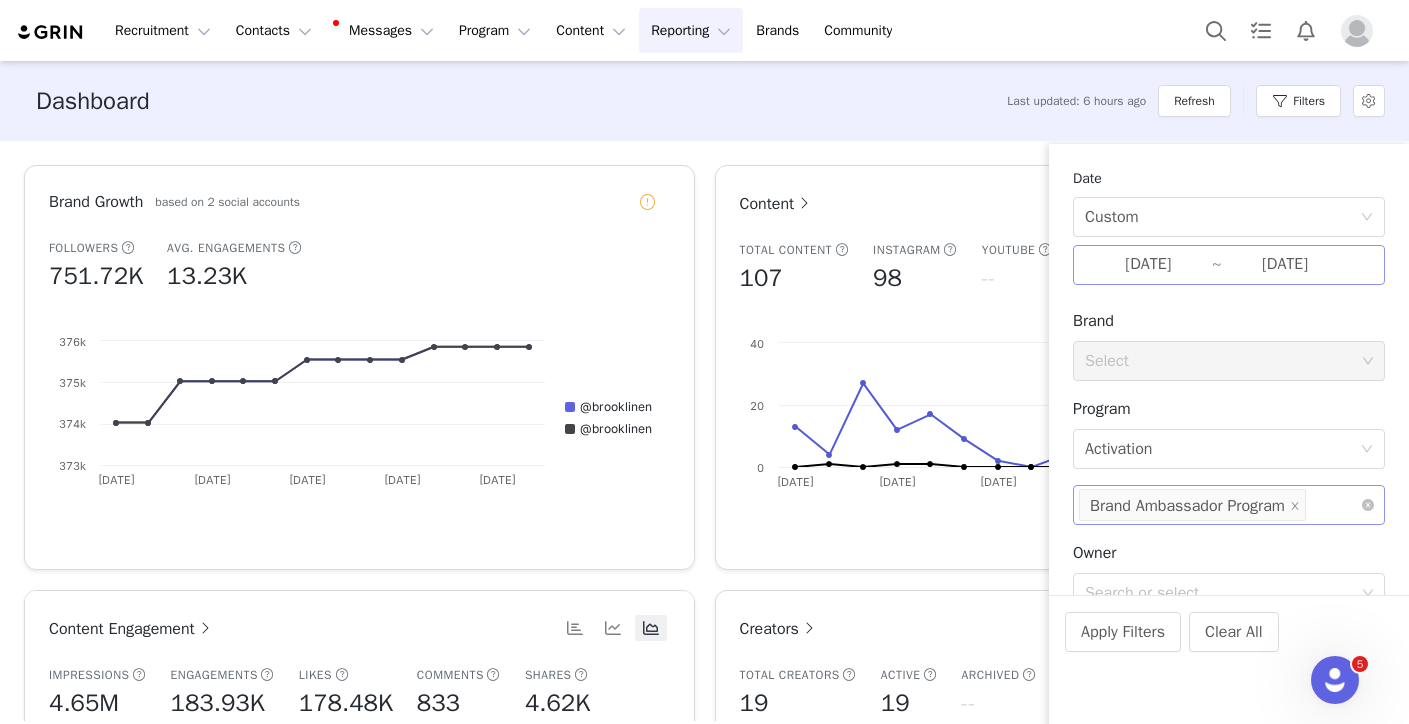 click on "[DATE]" at bounding box center (1148, 265) 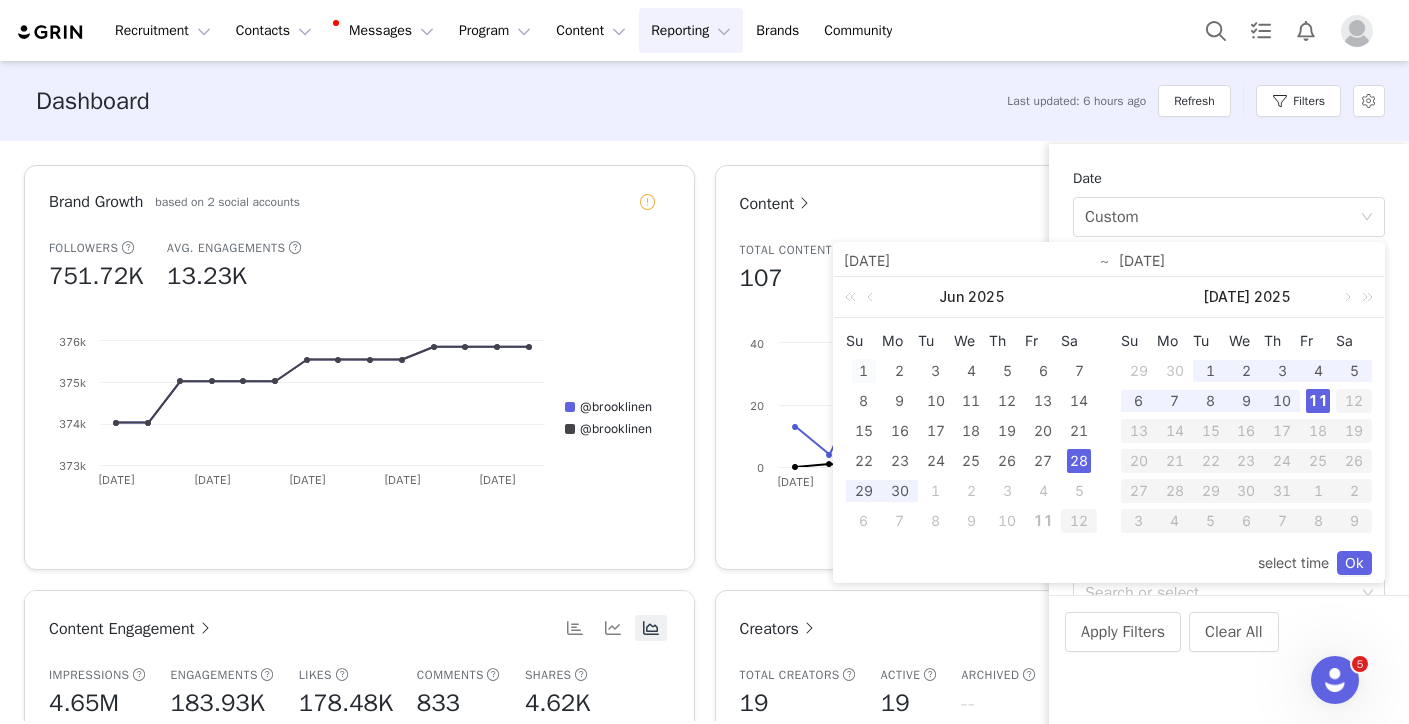 click on "1" at bounding box center [864, 371] 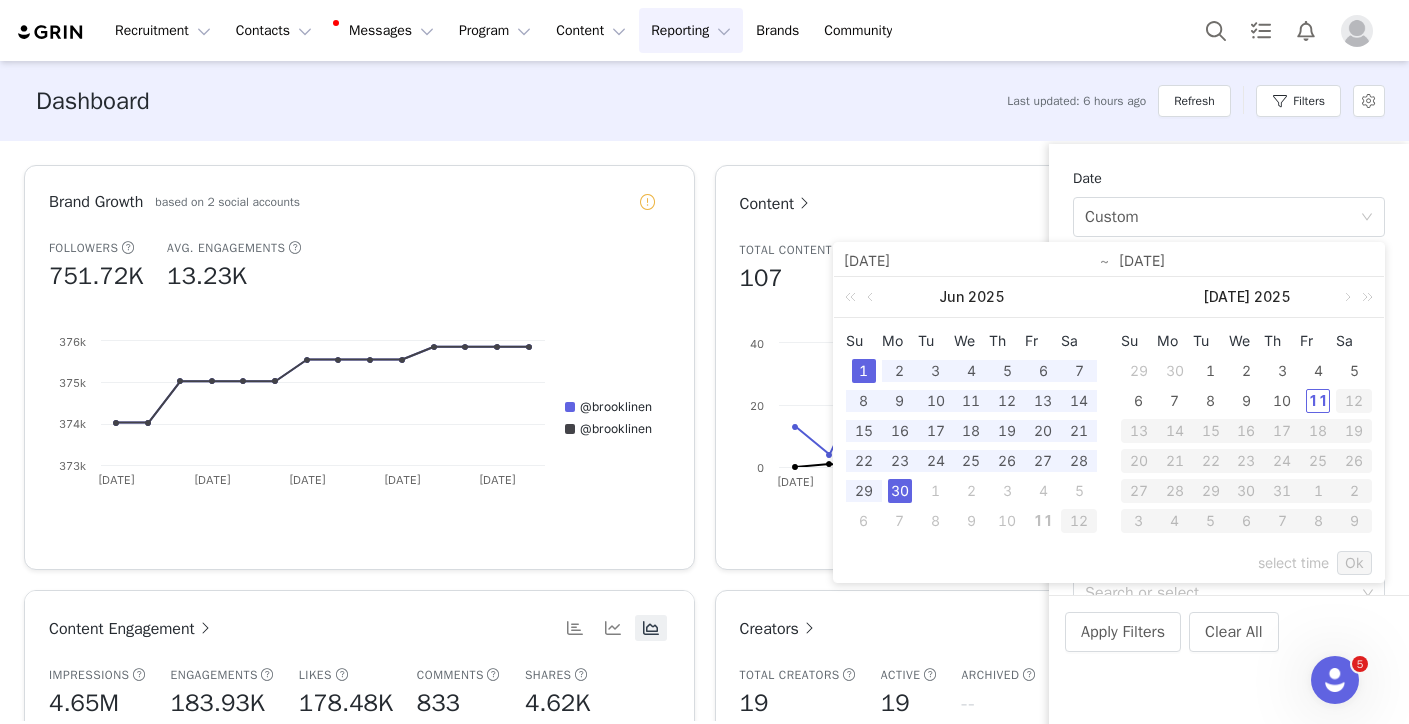 click on "30" at bounding box center [900, 491] 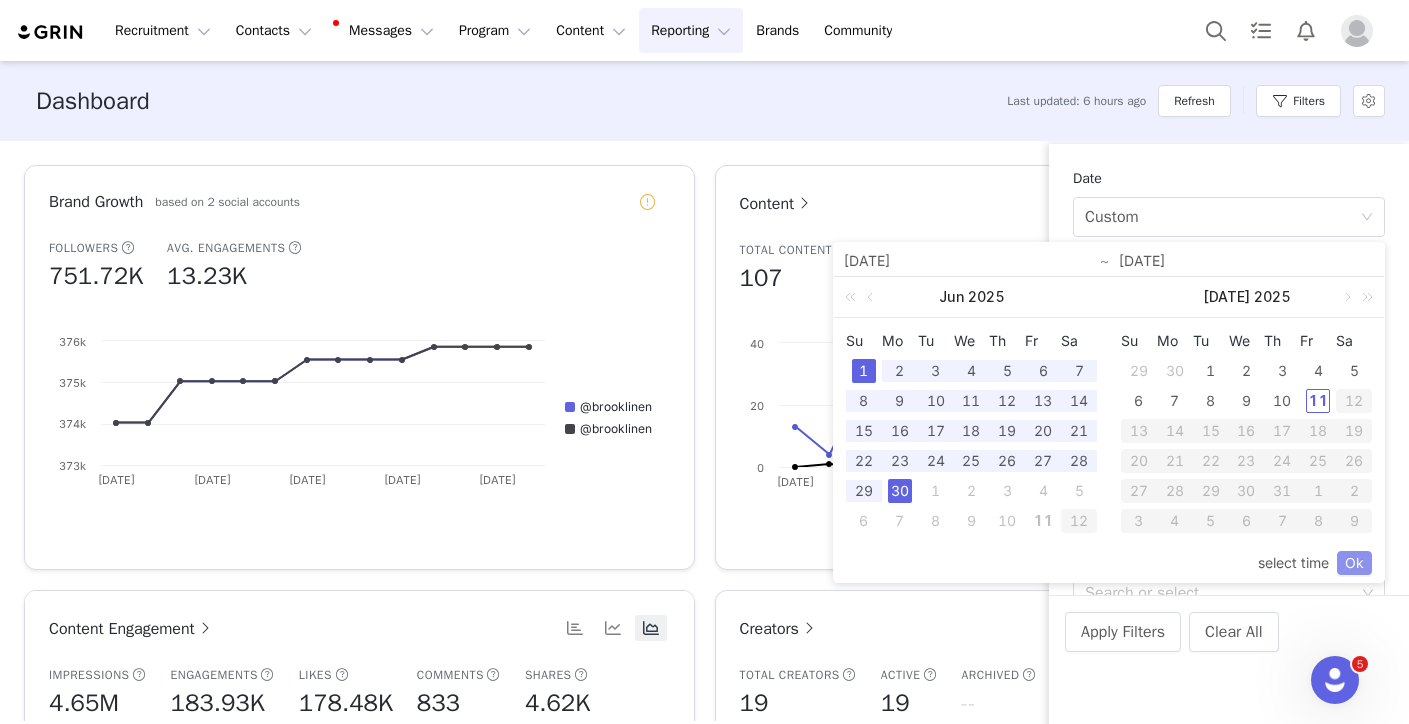 click on "Ok" at bounding box center (1354, 563) 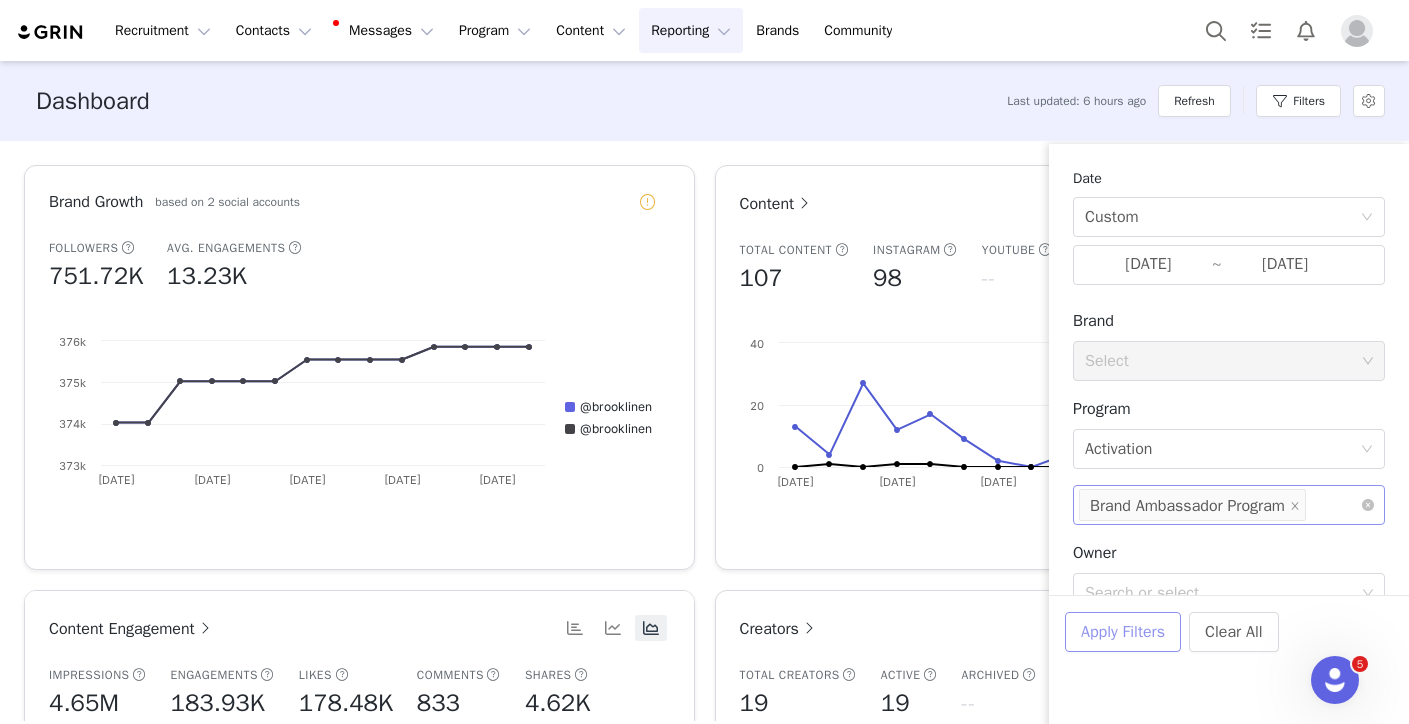 click on "Apply Filters" at bounding box center [1123, 632] 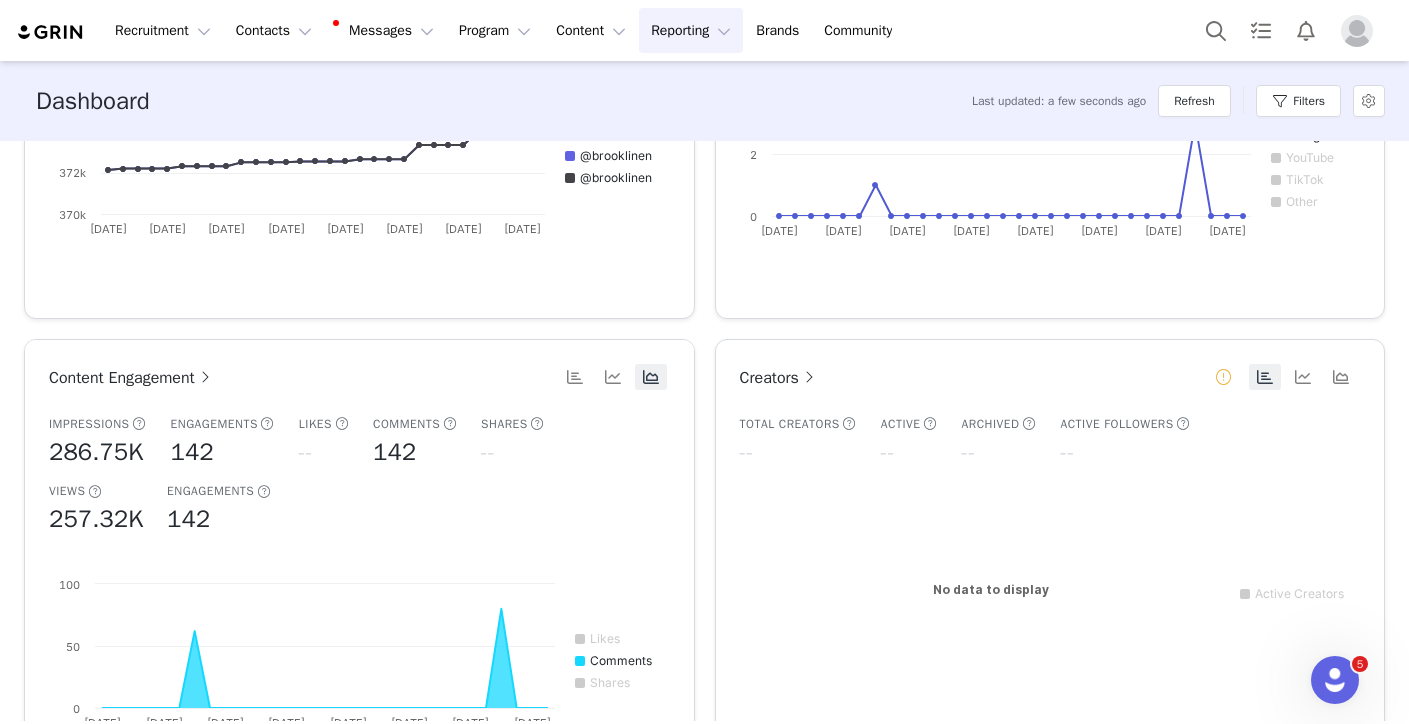 scroll, scrollTop: 253, scrollLeft: 0, axis: vertical 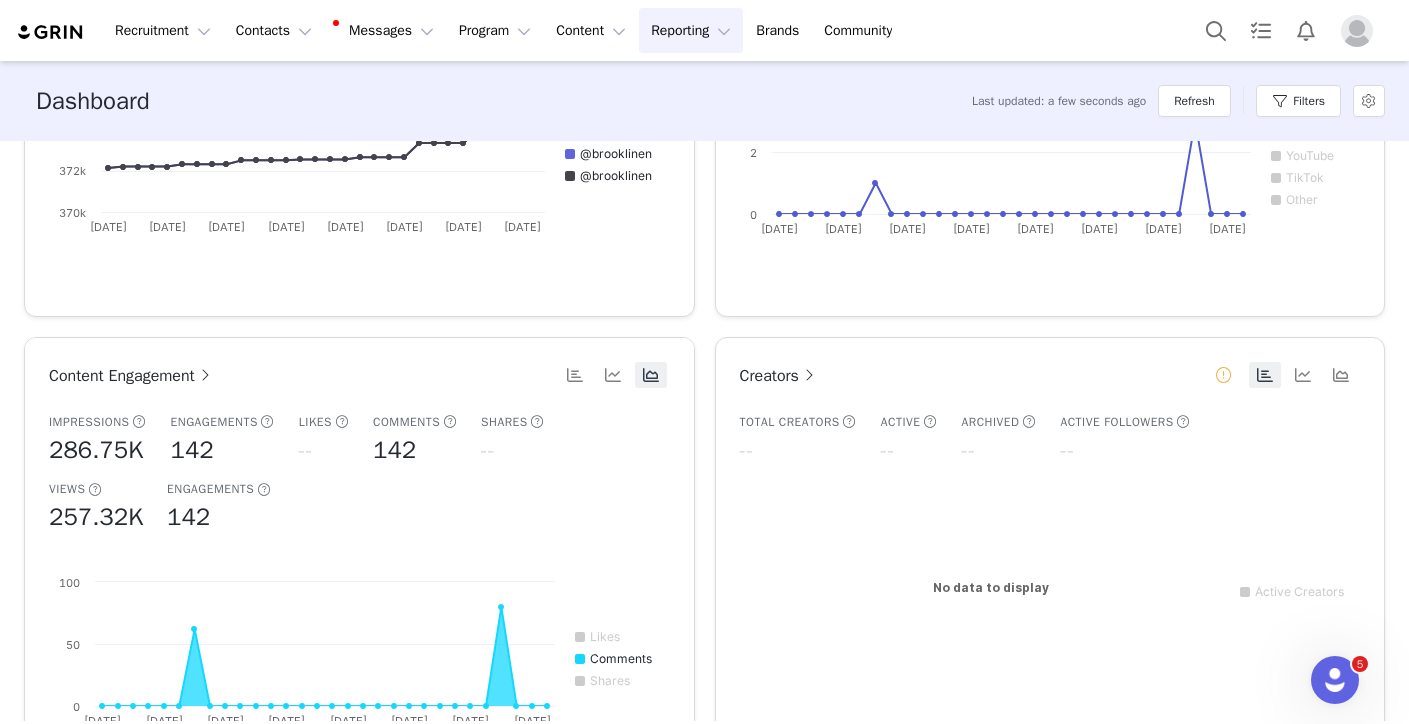 type 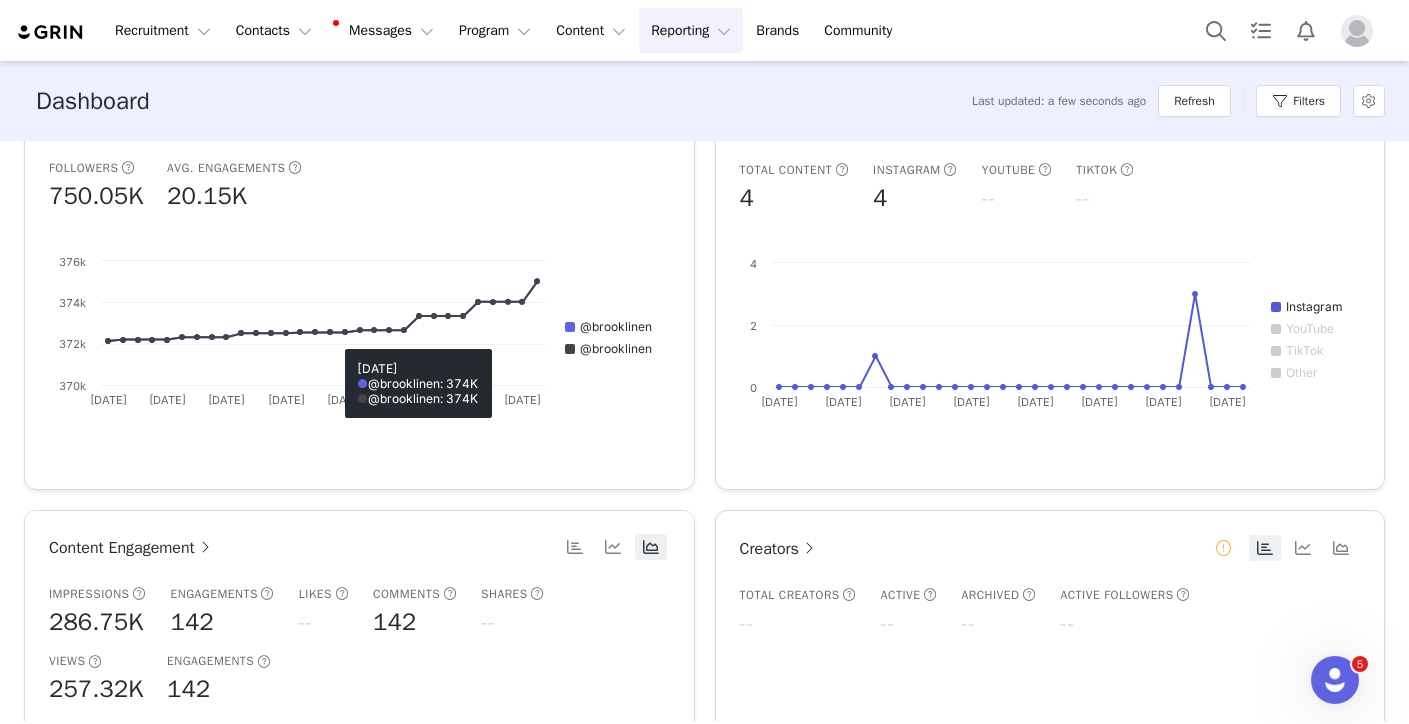 scroll, scrollTop: 242, scrollLeft: 0, axis: vertical 